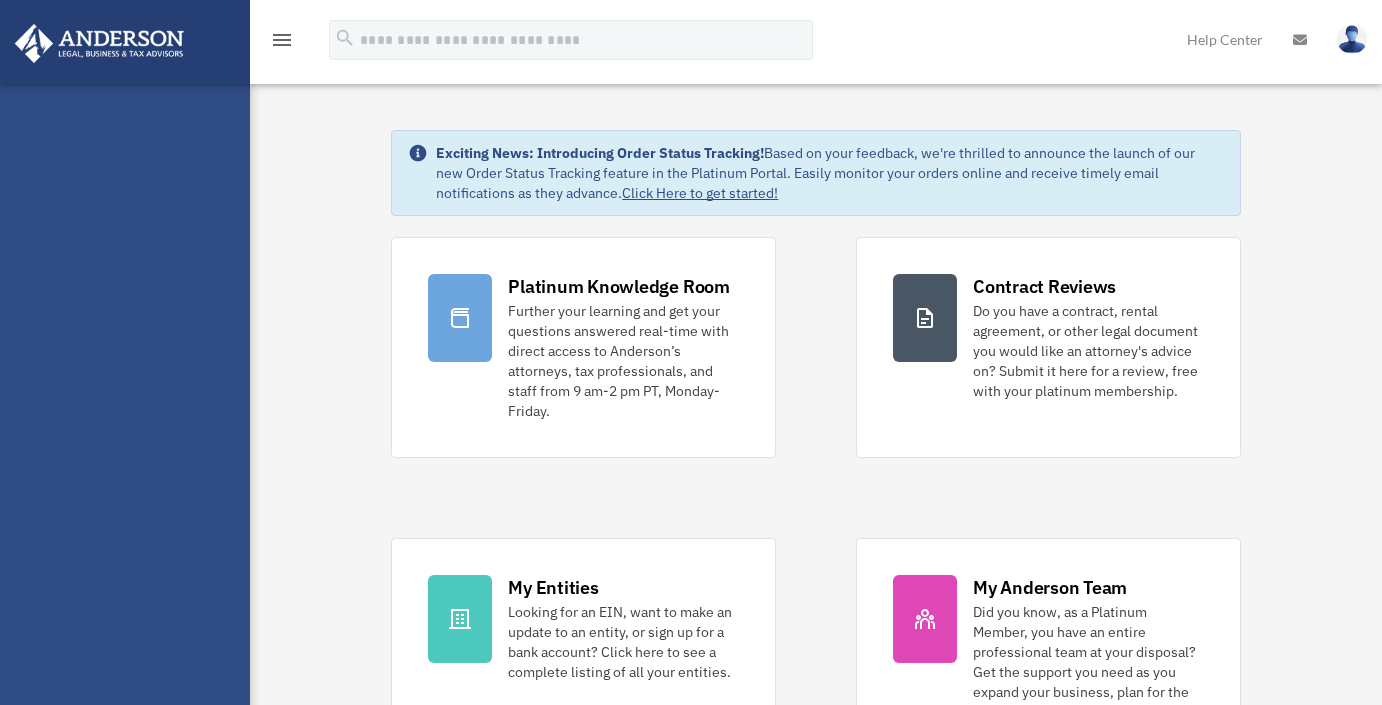 scroll, scrollTop: 0, scrollLeft: 0, axis: both 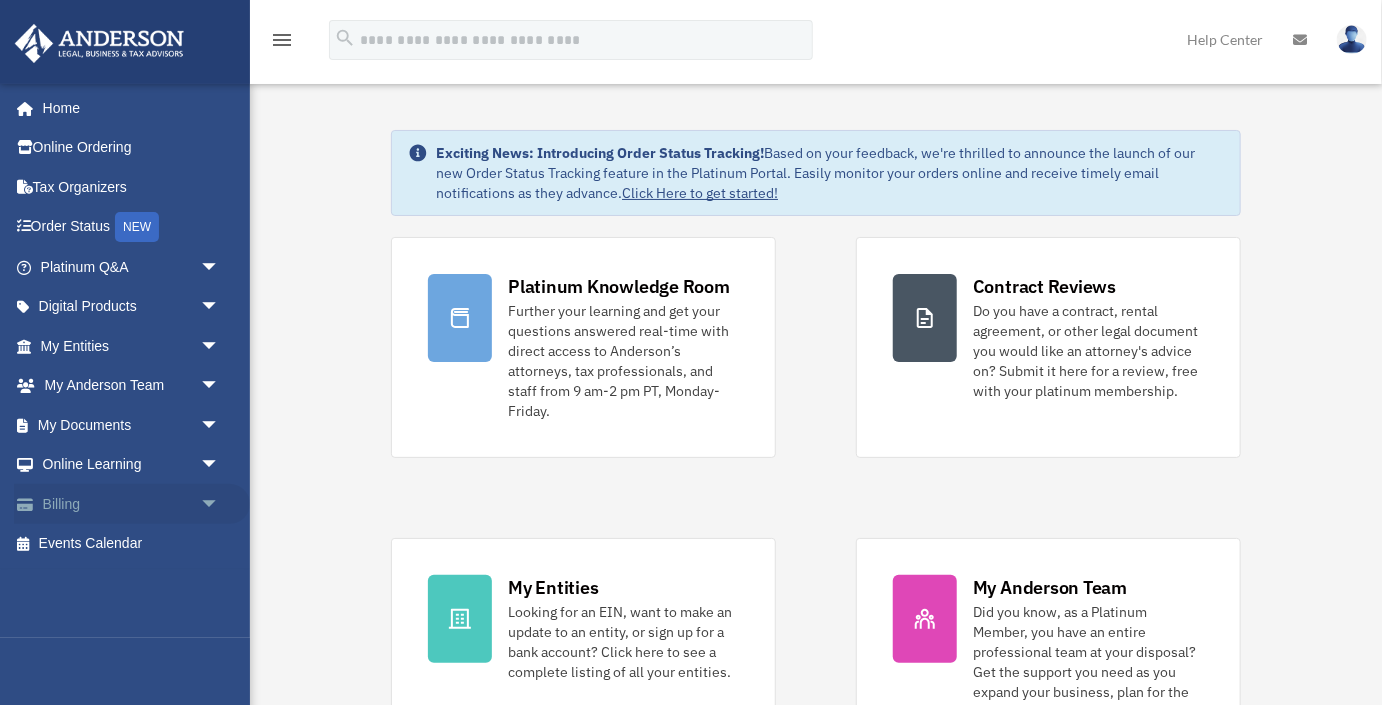 click on "Billing arrow_drop_down" at bounding box center (132, 504) 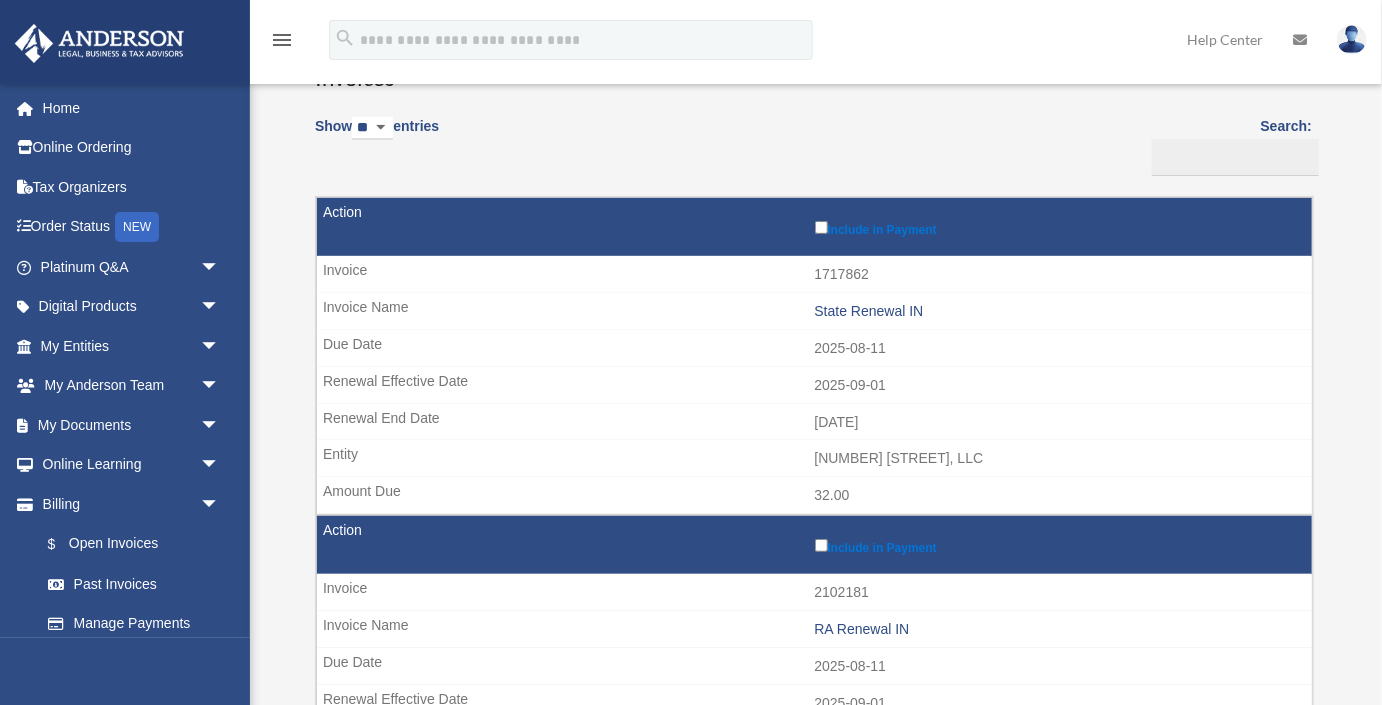 scroll, scrollTop: 156, scrollLeft: 0, axis: vertical 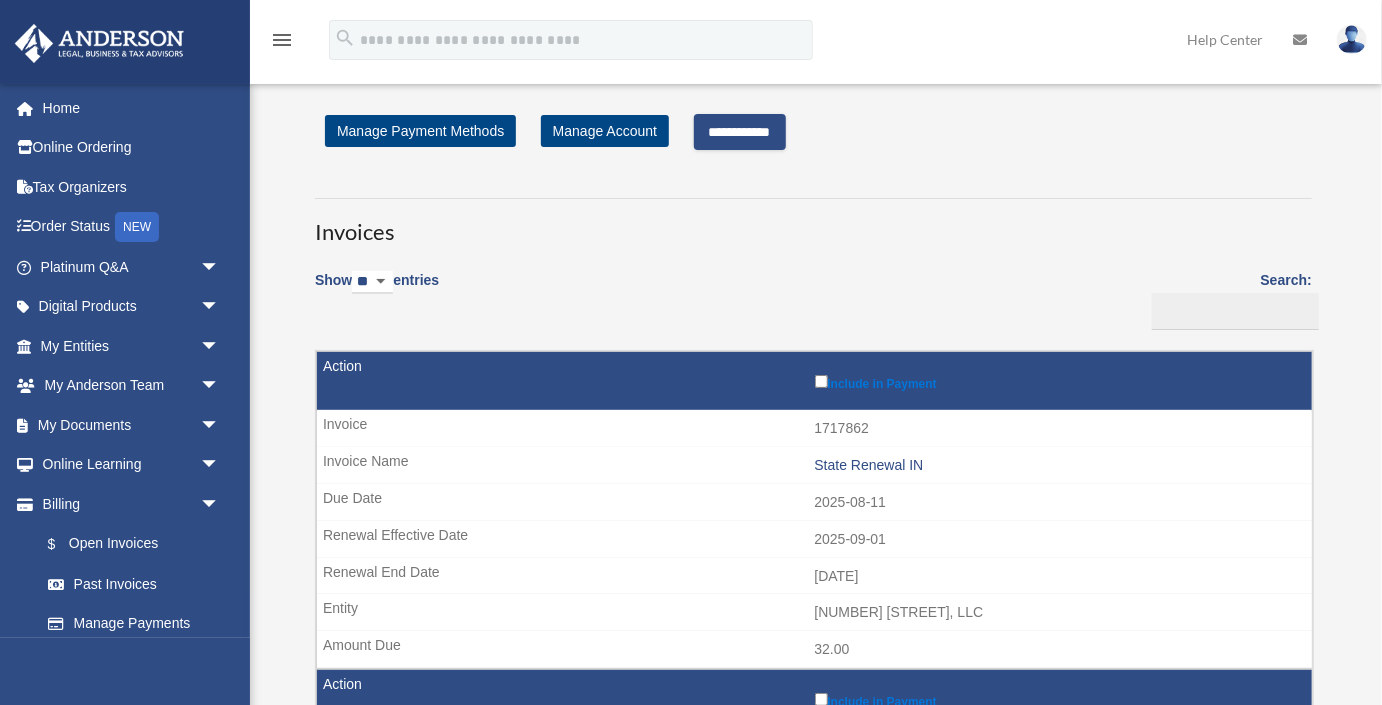 click on "**********" at bounding box center (740, 132) 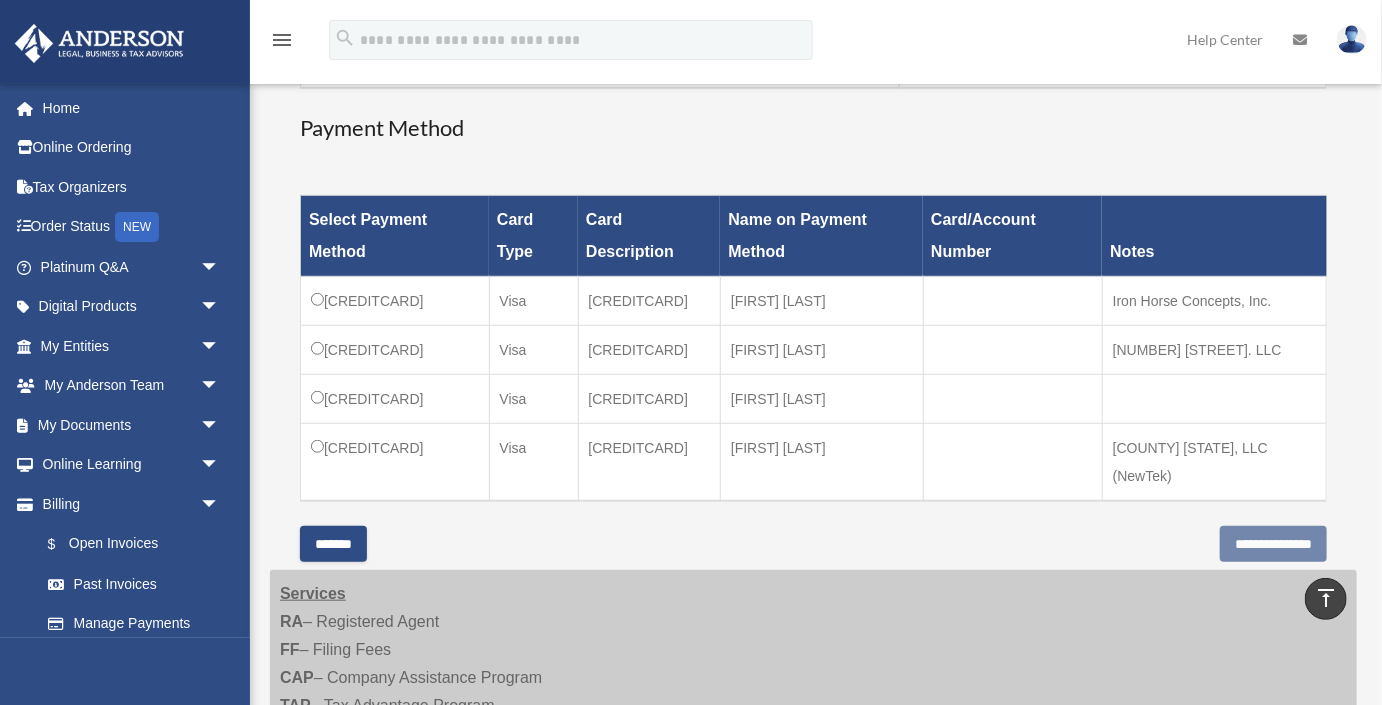 scroll, scrollTop: 519, scrollLeft: 0, axis: vertical 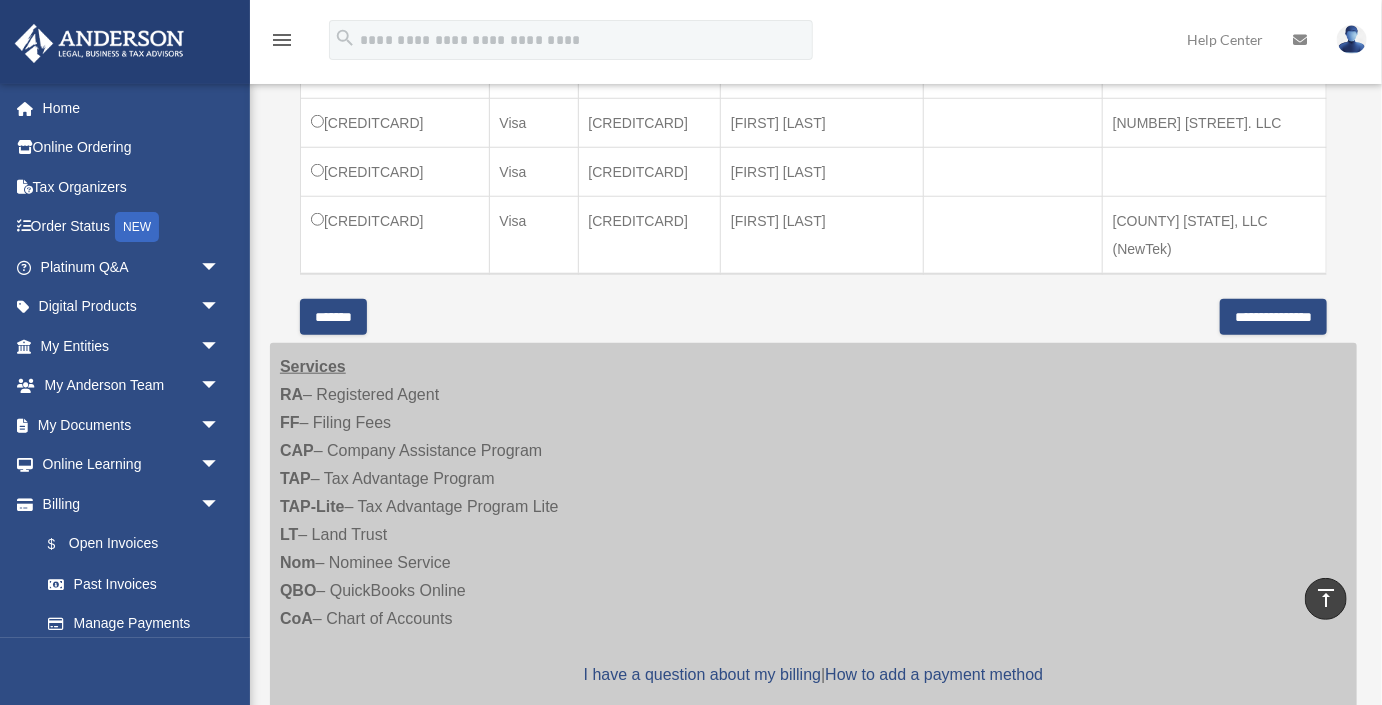click on "*******" at bounding box center [333, 317] 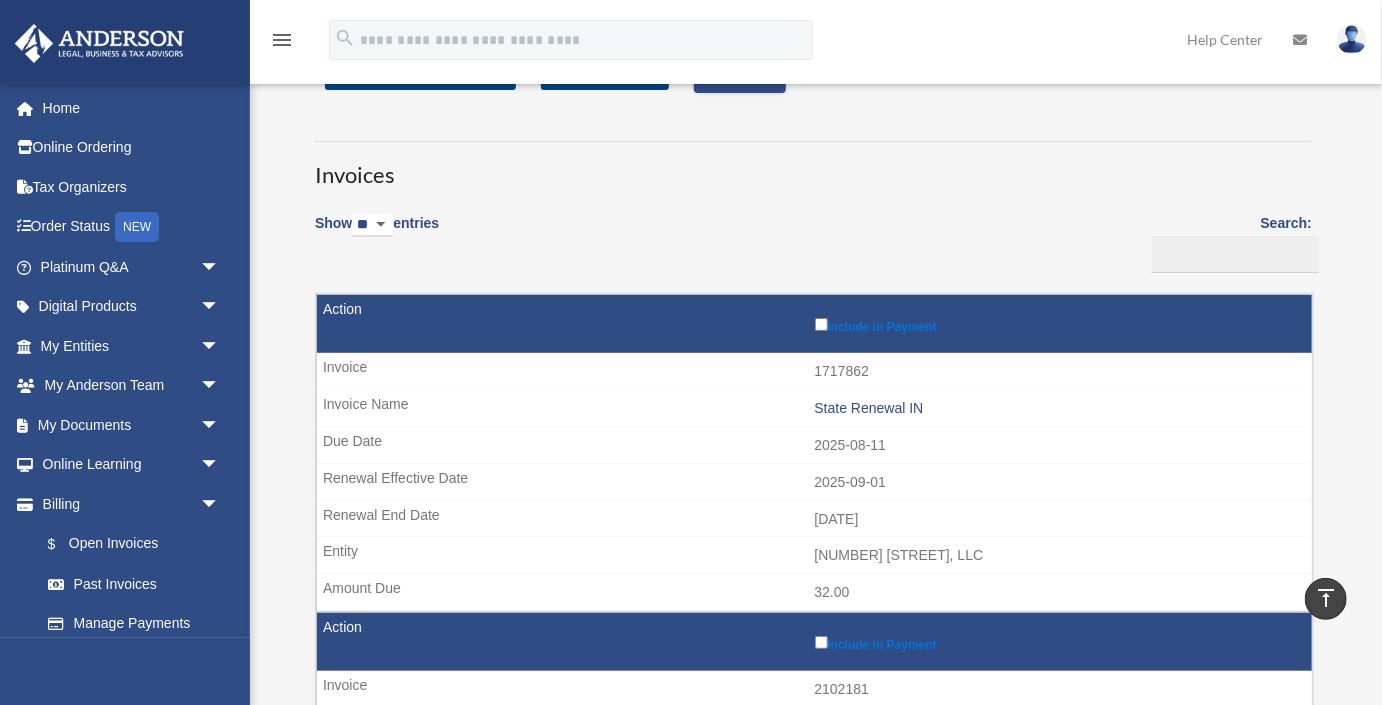 scroll, scrollTop: 0, scrollLeft: 0, axis: both 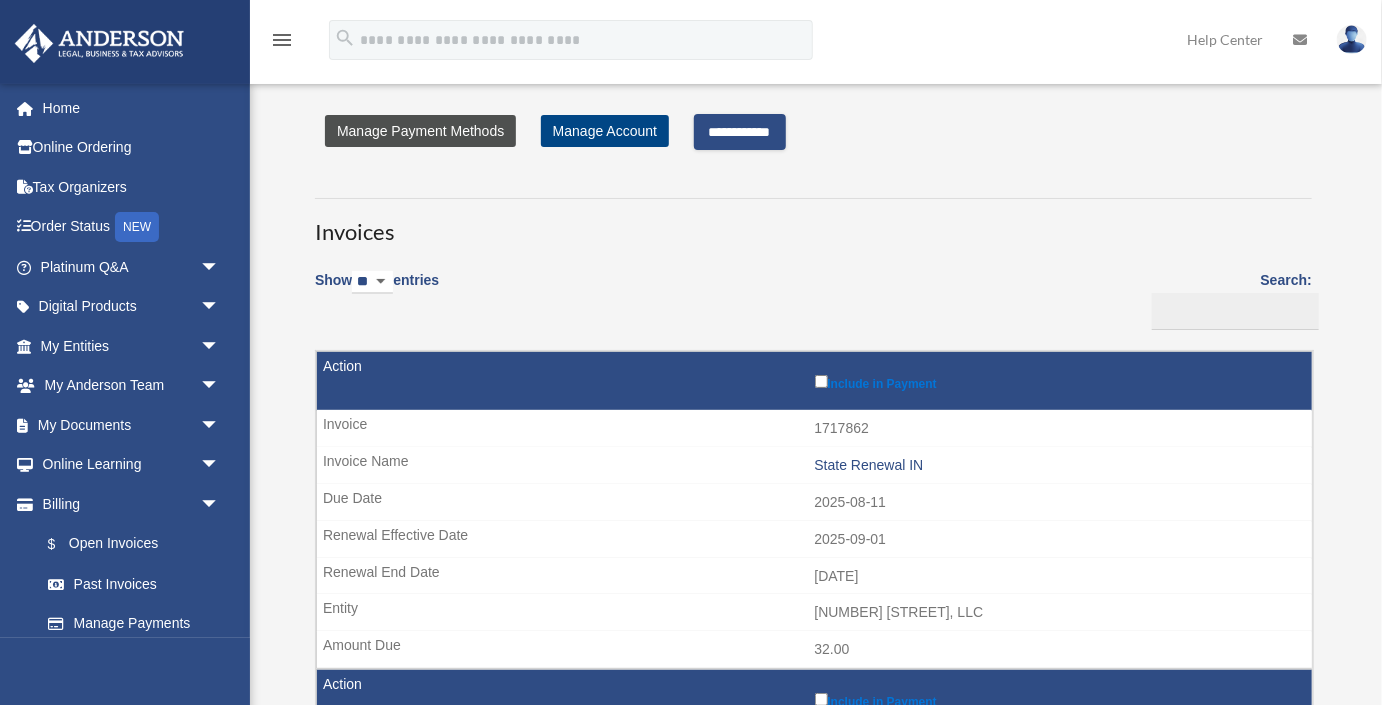 click on "Manage Payment Methods" at bounding box center [420, 131] 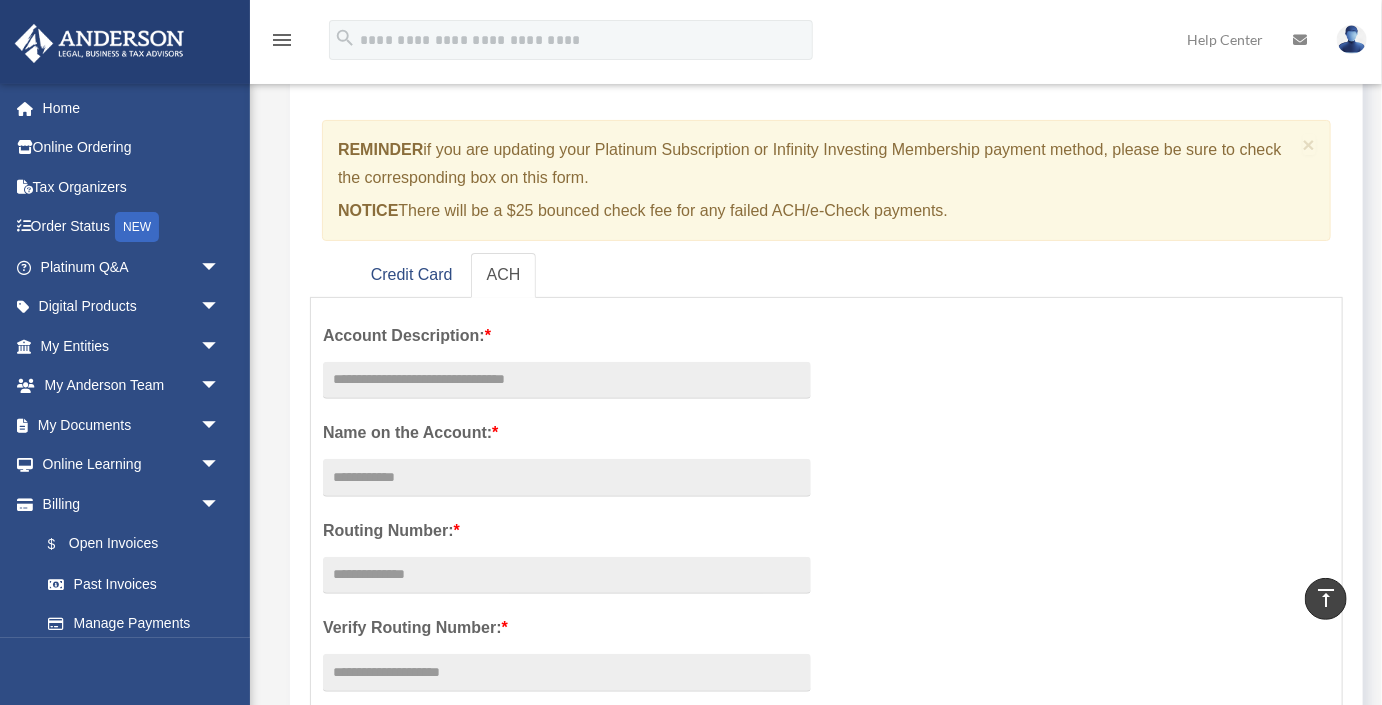 scroll, scrollTop: 128, scrollLeft: 0, axis: vertical 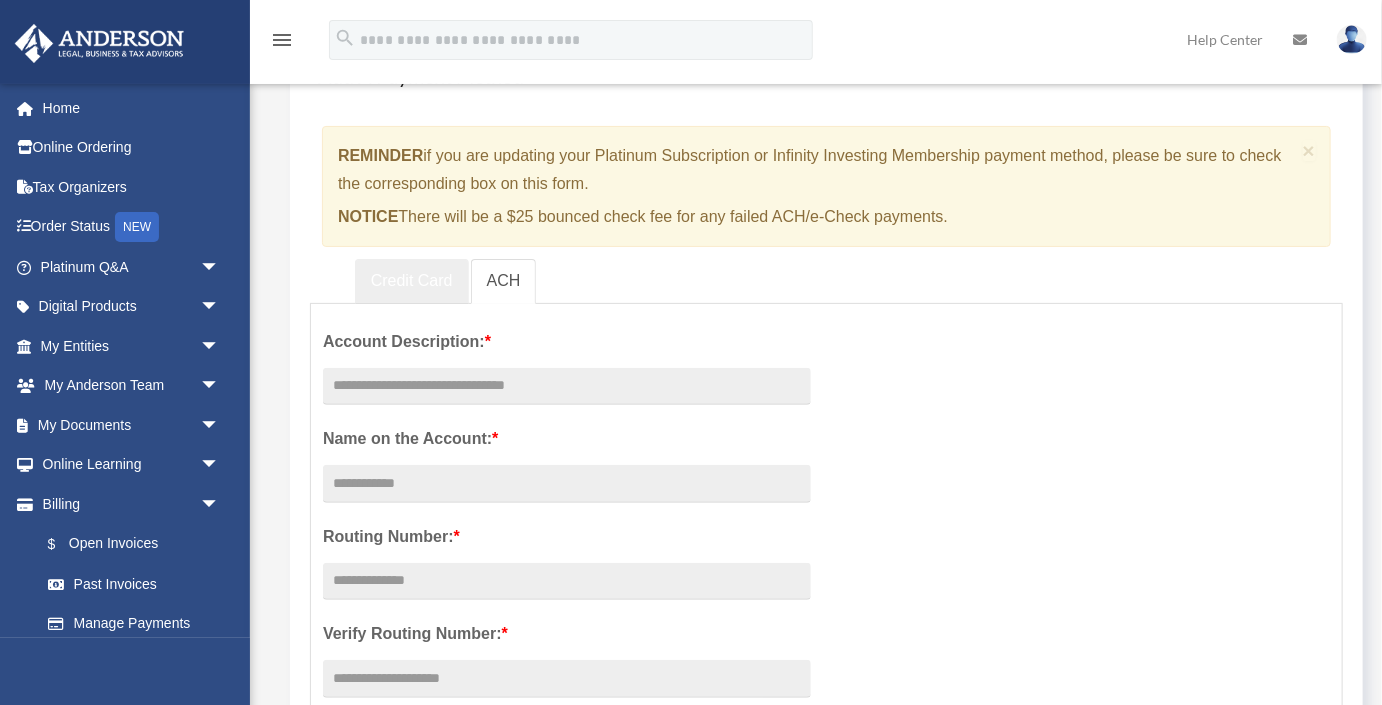 click on "Credit Card" at bounding box center (412, 281) 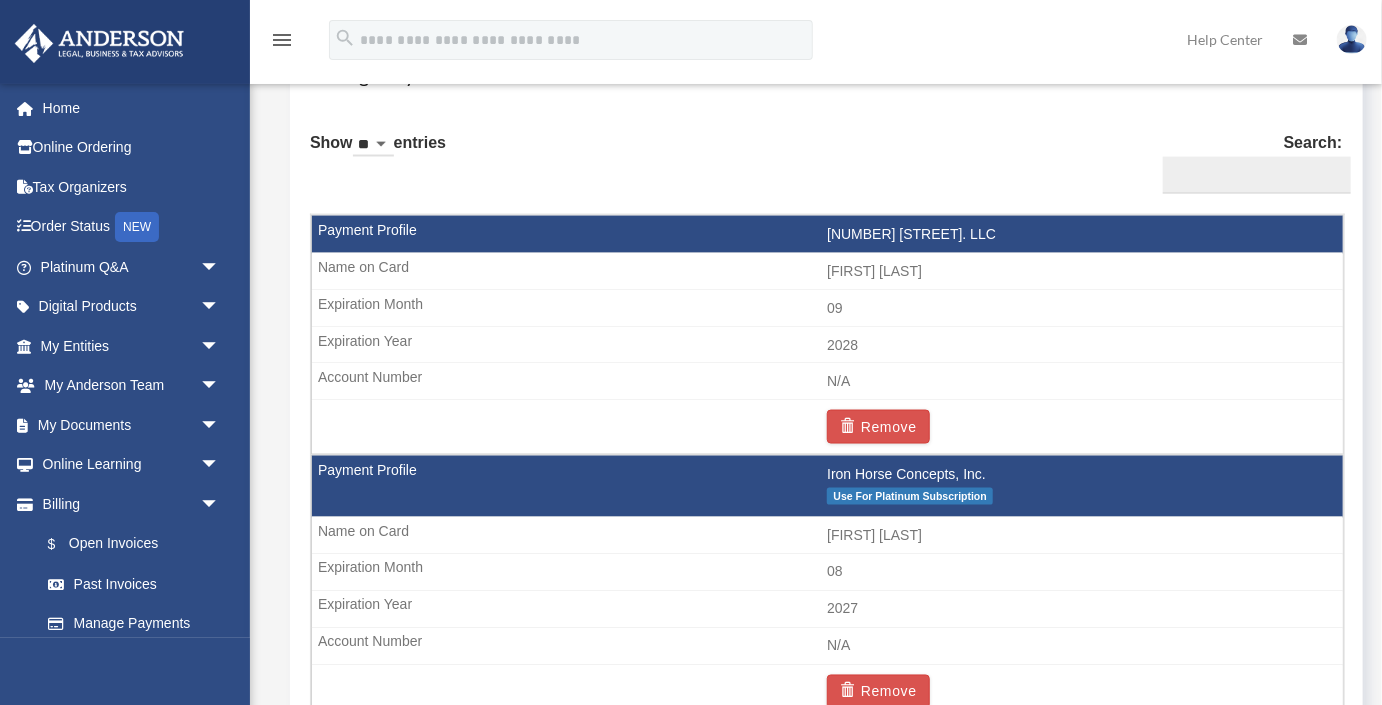 scroll, scrollTop: 1181, scrollLeft: 0, axis: vertical 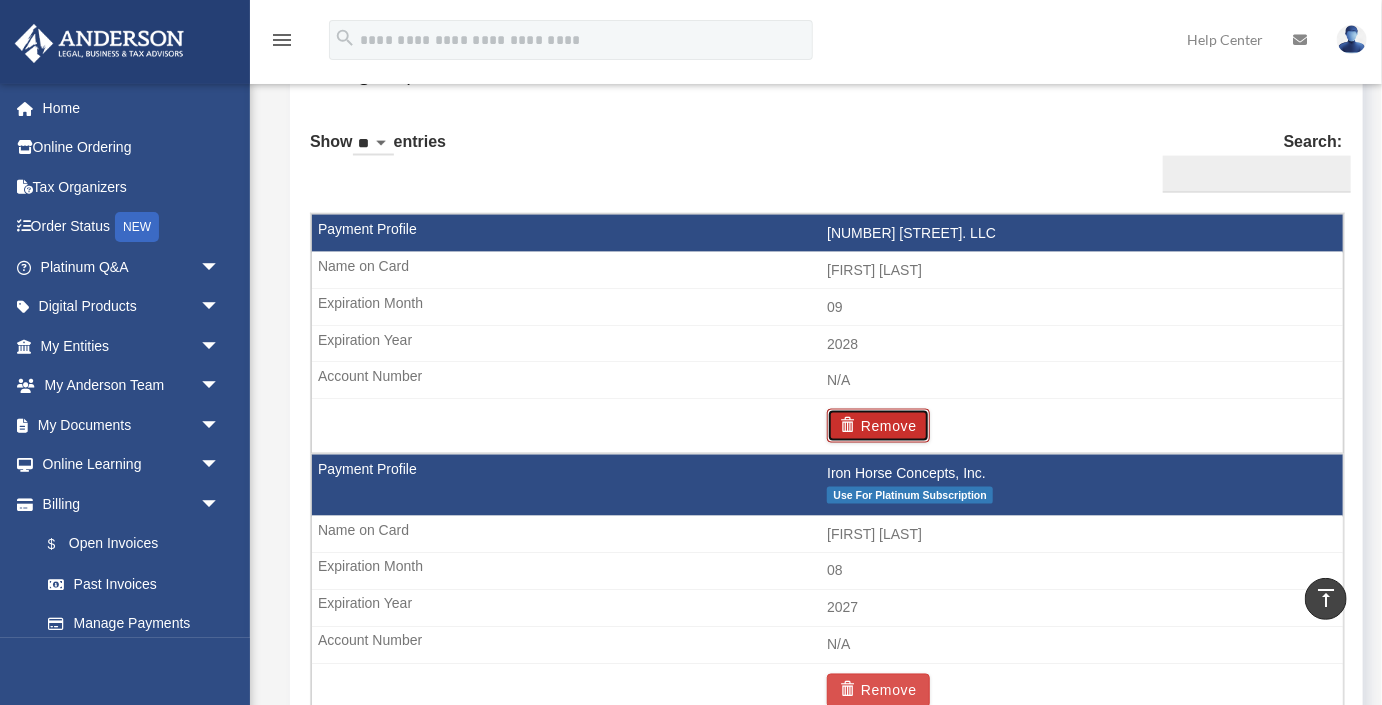 click on "Remove" at bounding box center (878, 426) 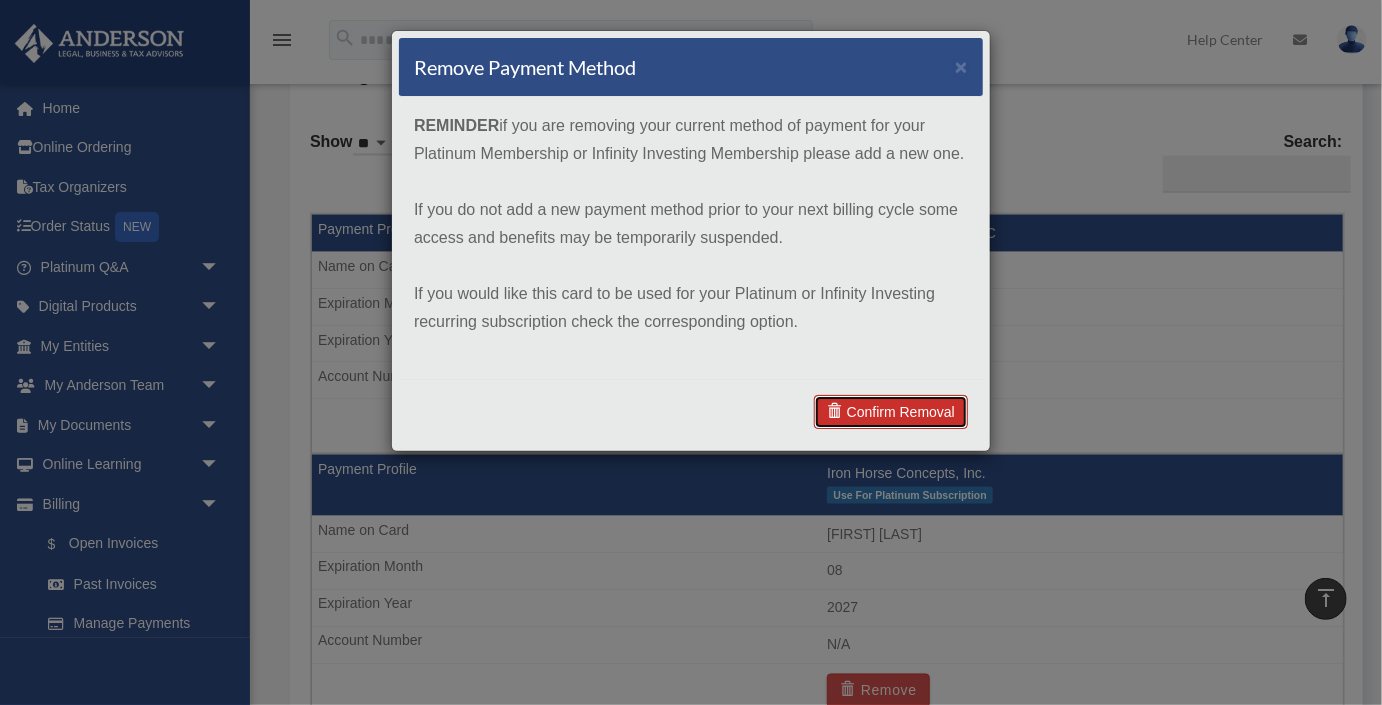 click on "Confirm Removal" at bounding box center (891, 412) 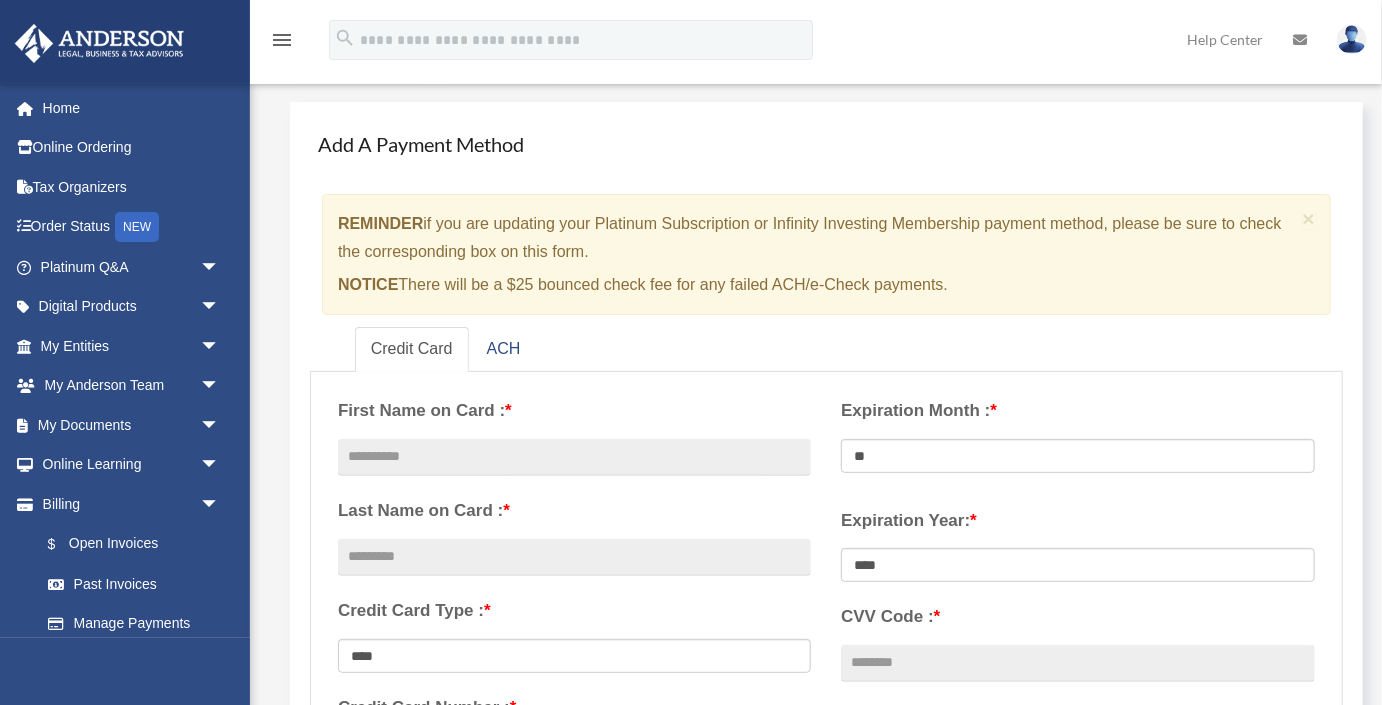 scroll, scrollTop: 67, scrollLeft: 0, axis: vertical 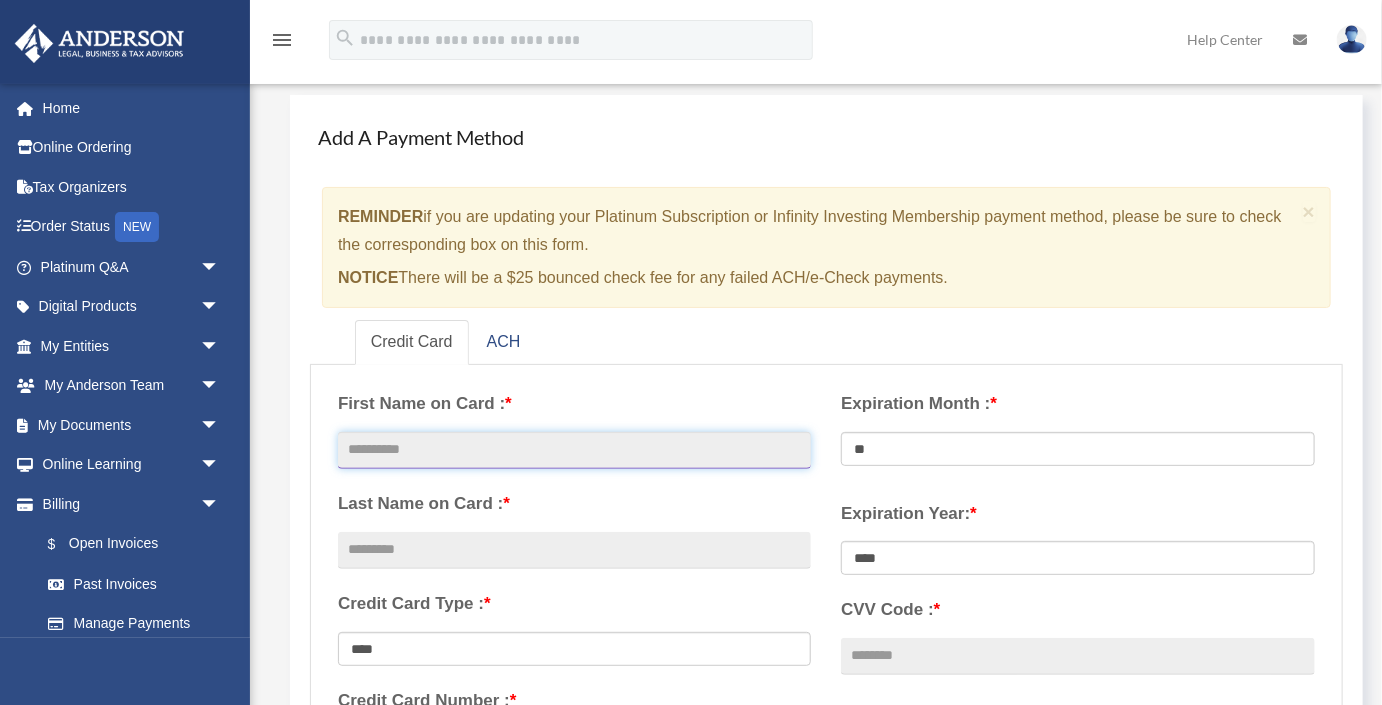 click at bounding box center [574, 451] 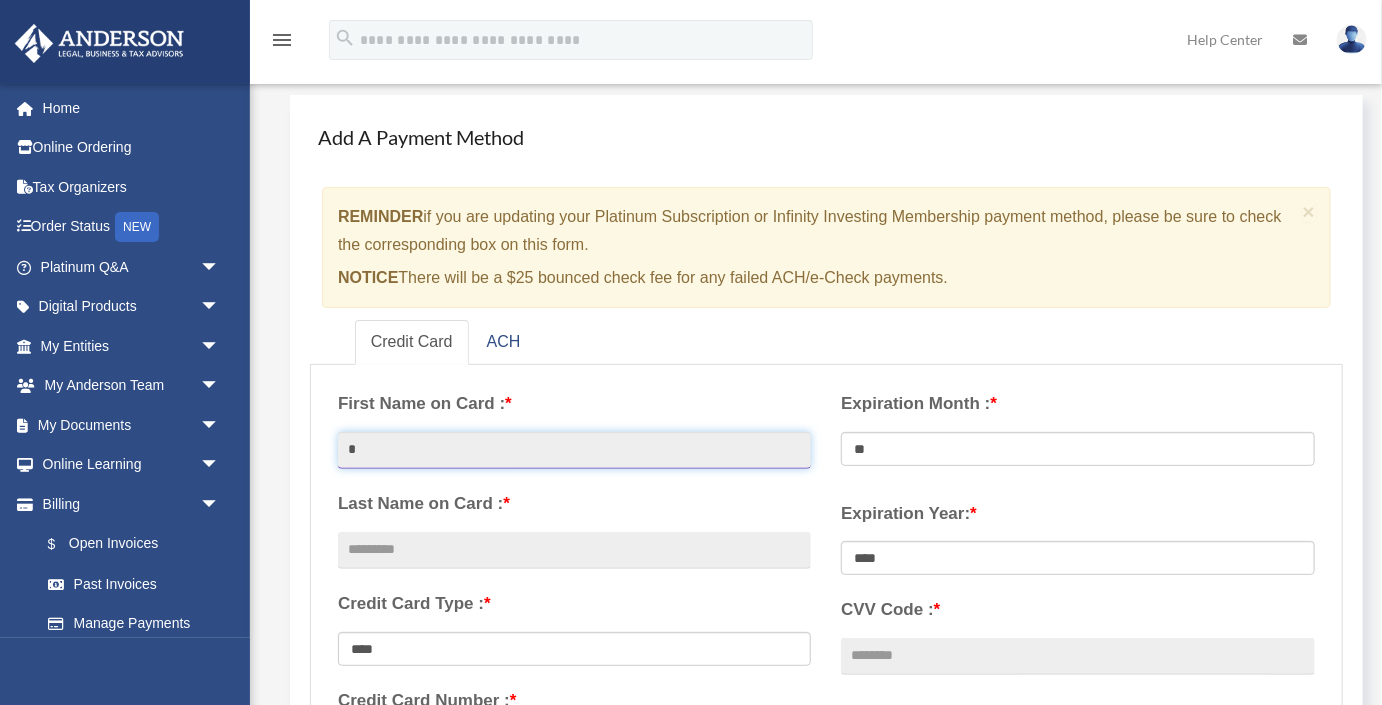 type on "*******" 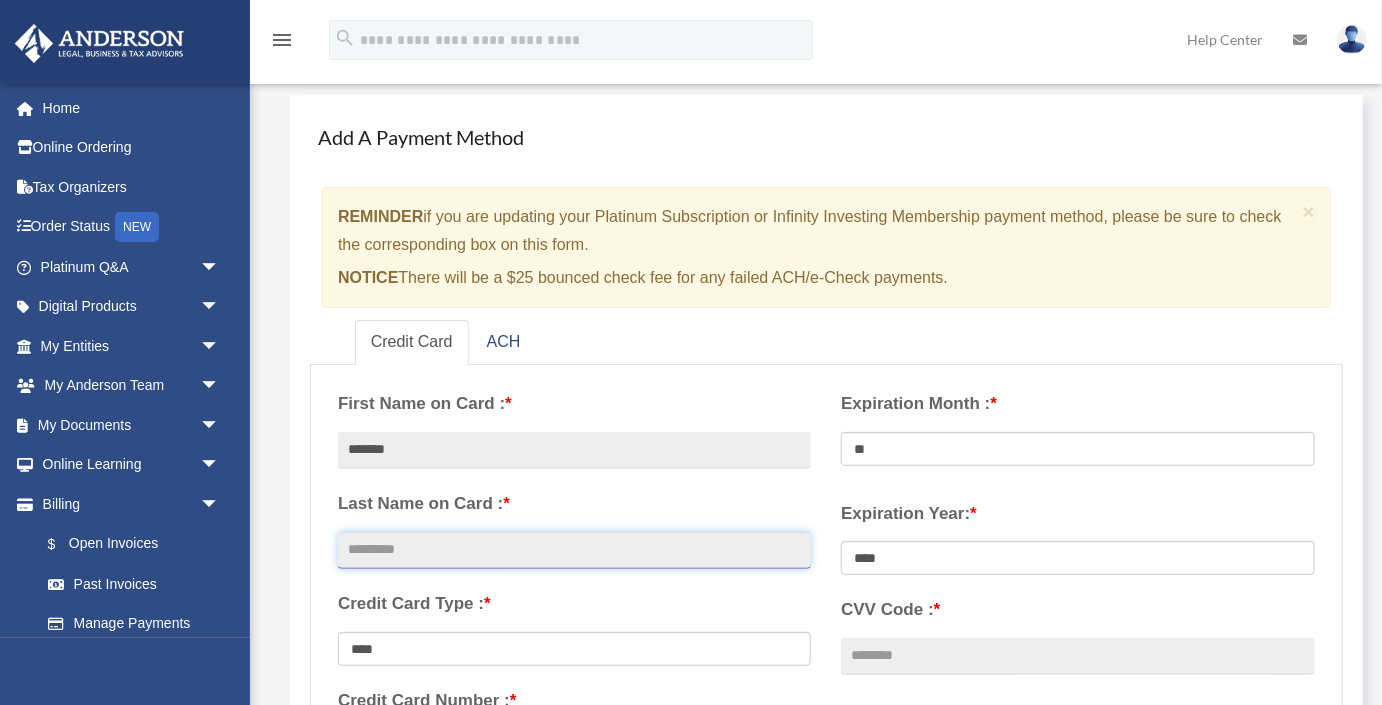type on "*****" 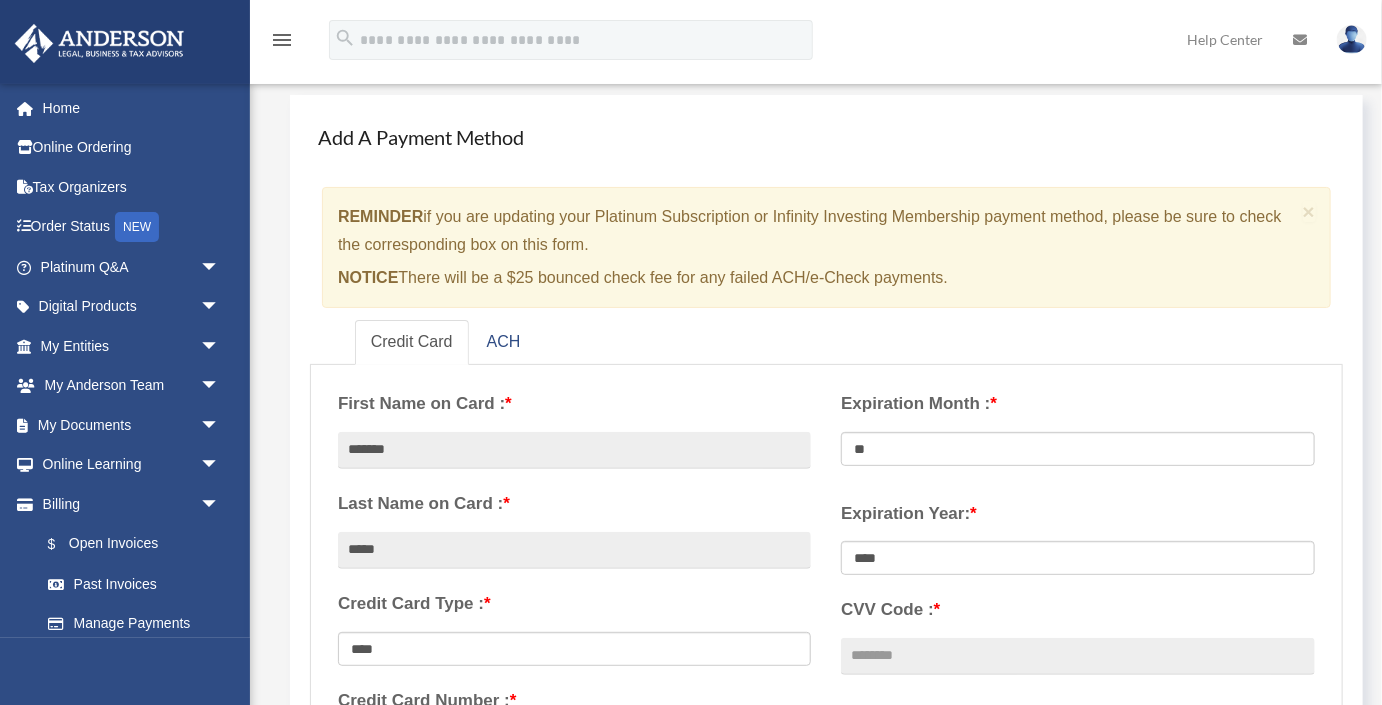 type on "**********" 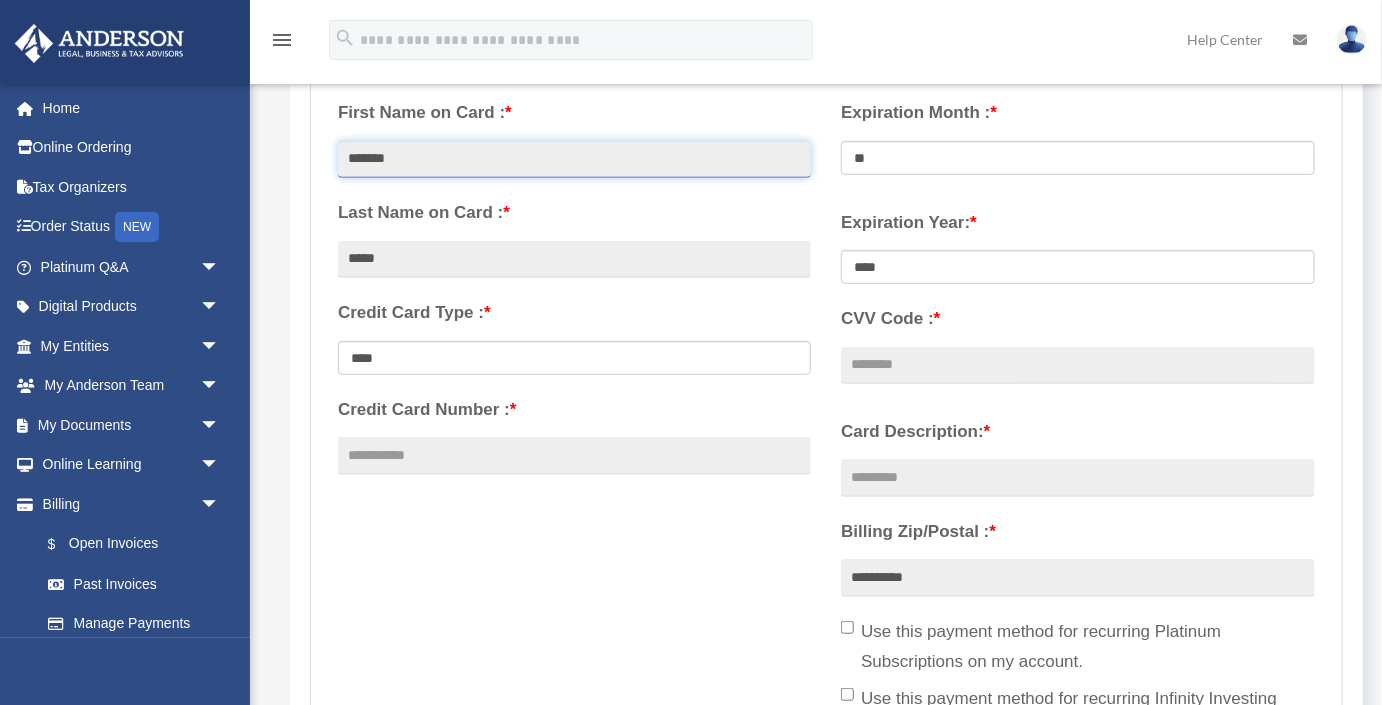 scroll, scrollTop: 362, scrollLeft: 0, axis: vertical 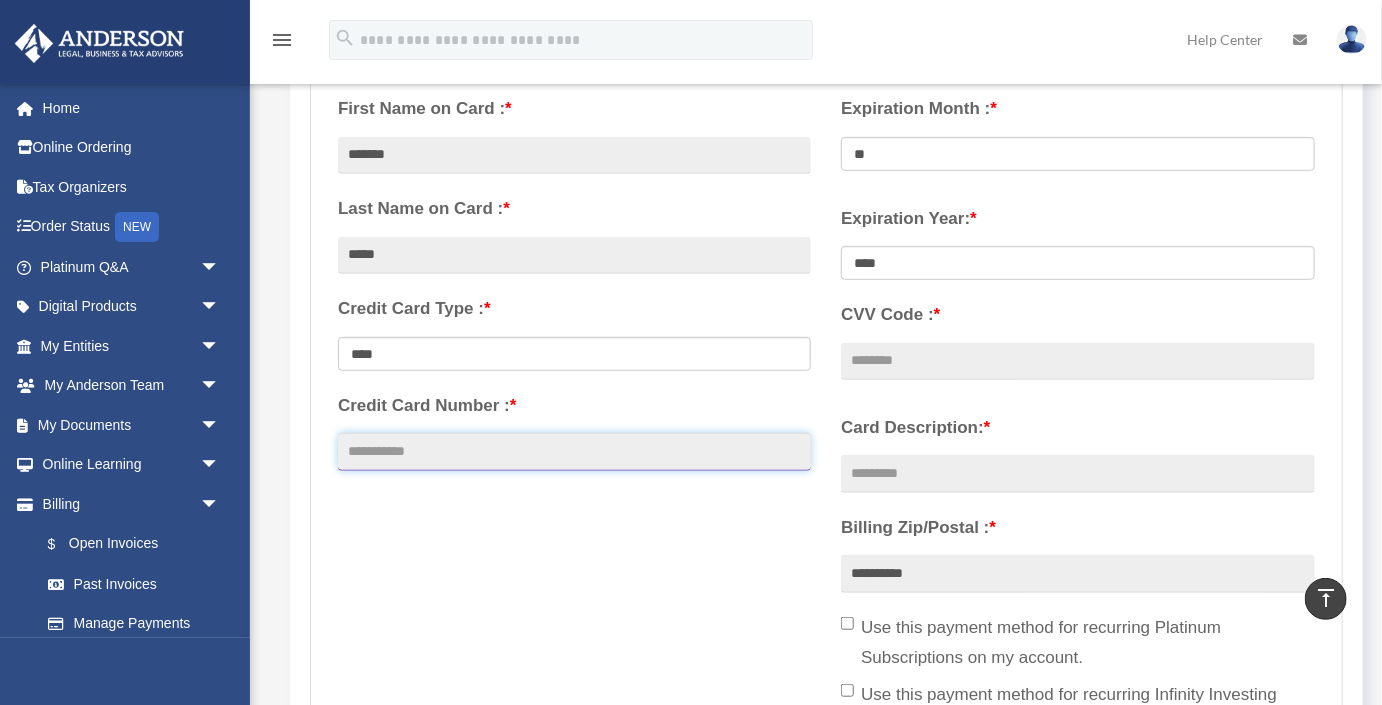 click on "Credit Card Number : *" at bounding box center [574, 452] 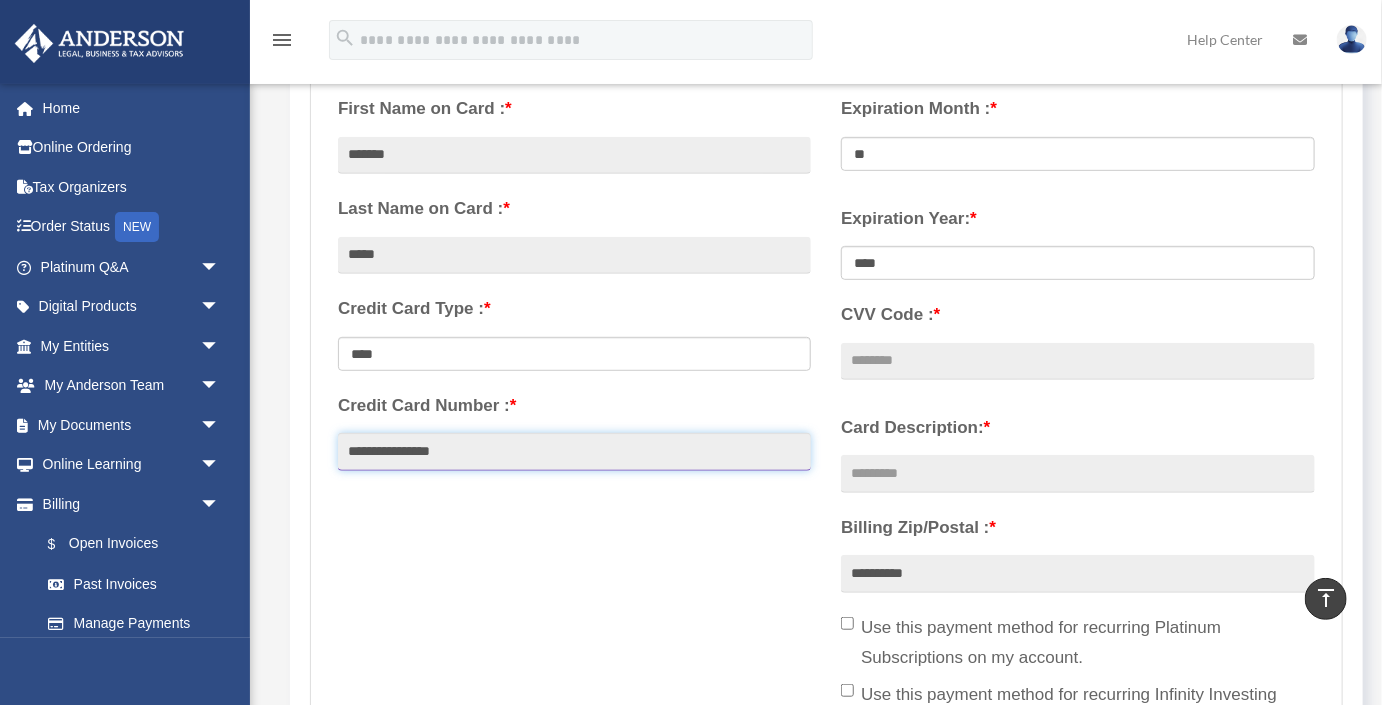 type on "**********" 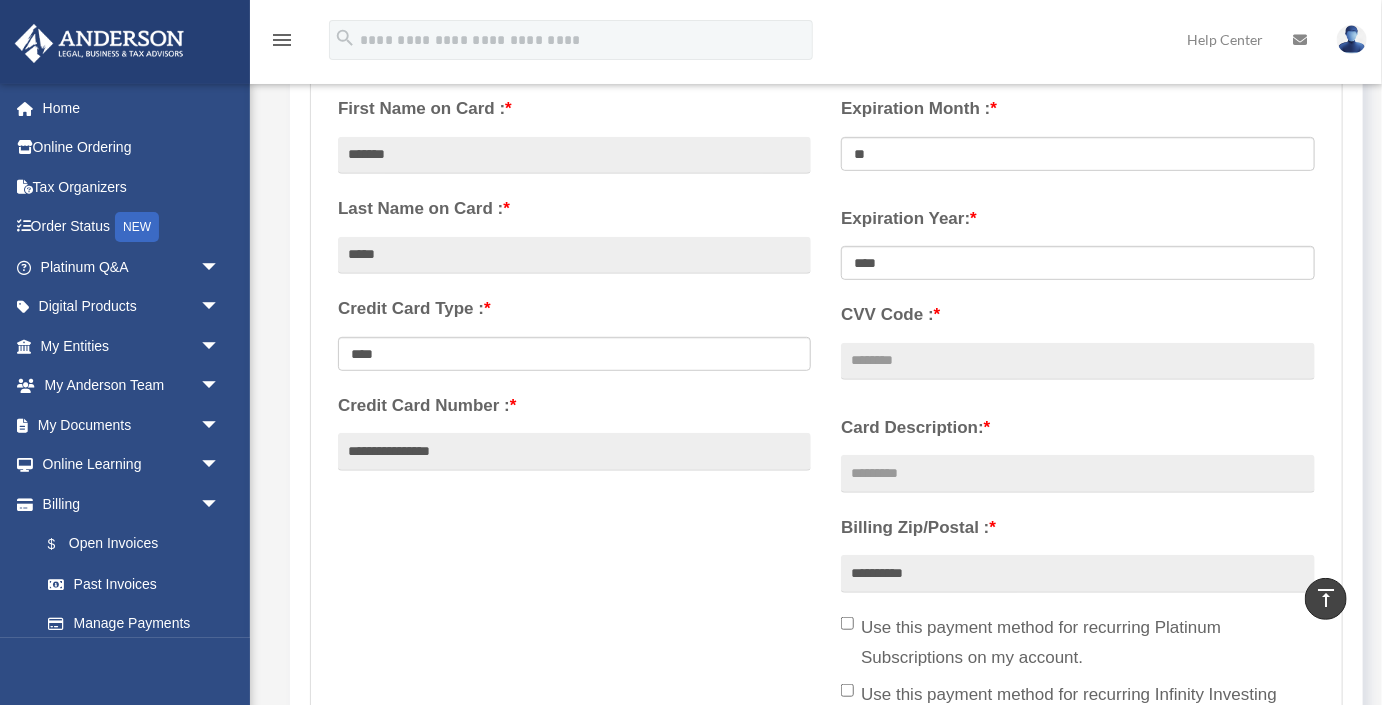 click on "**********" at bounding box center [826, 416] 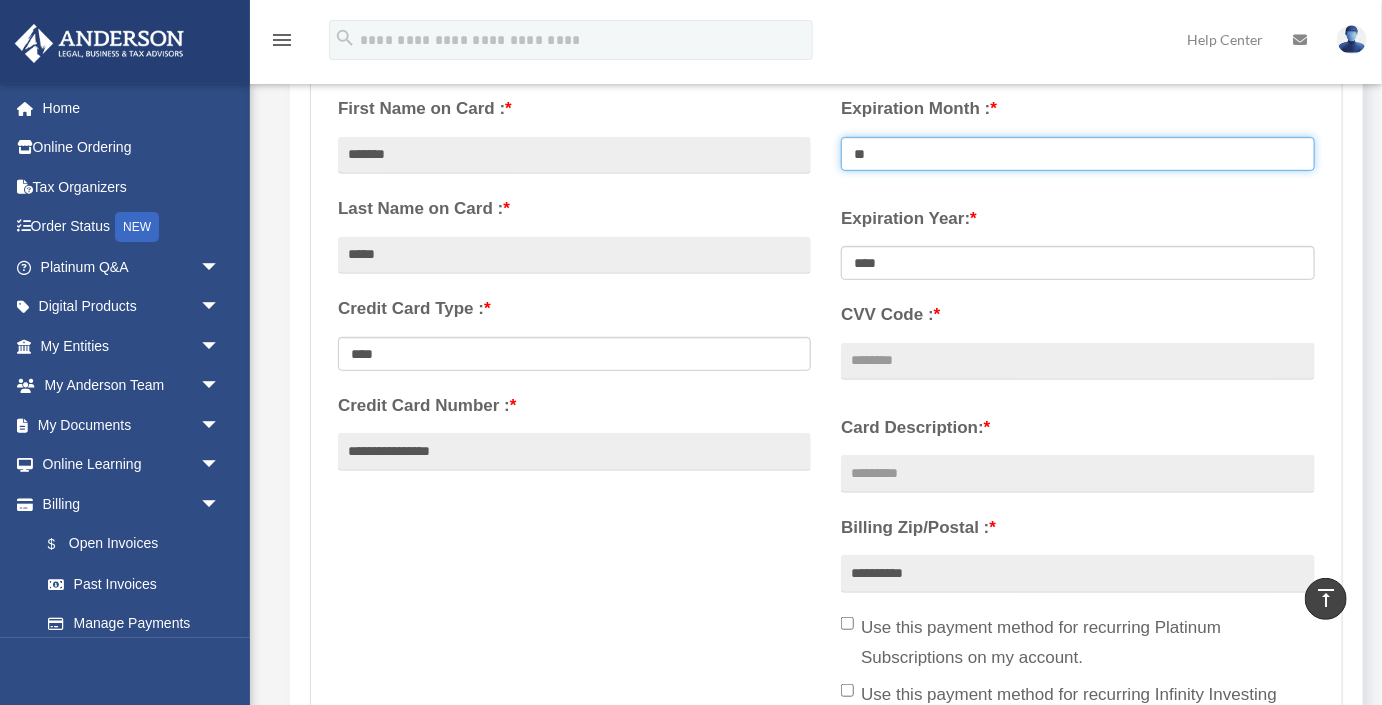 click on "**
**
**
**
**
**
**
** ** ** ** **" at bounding box center [1077, 154] 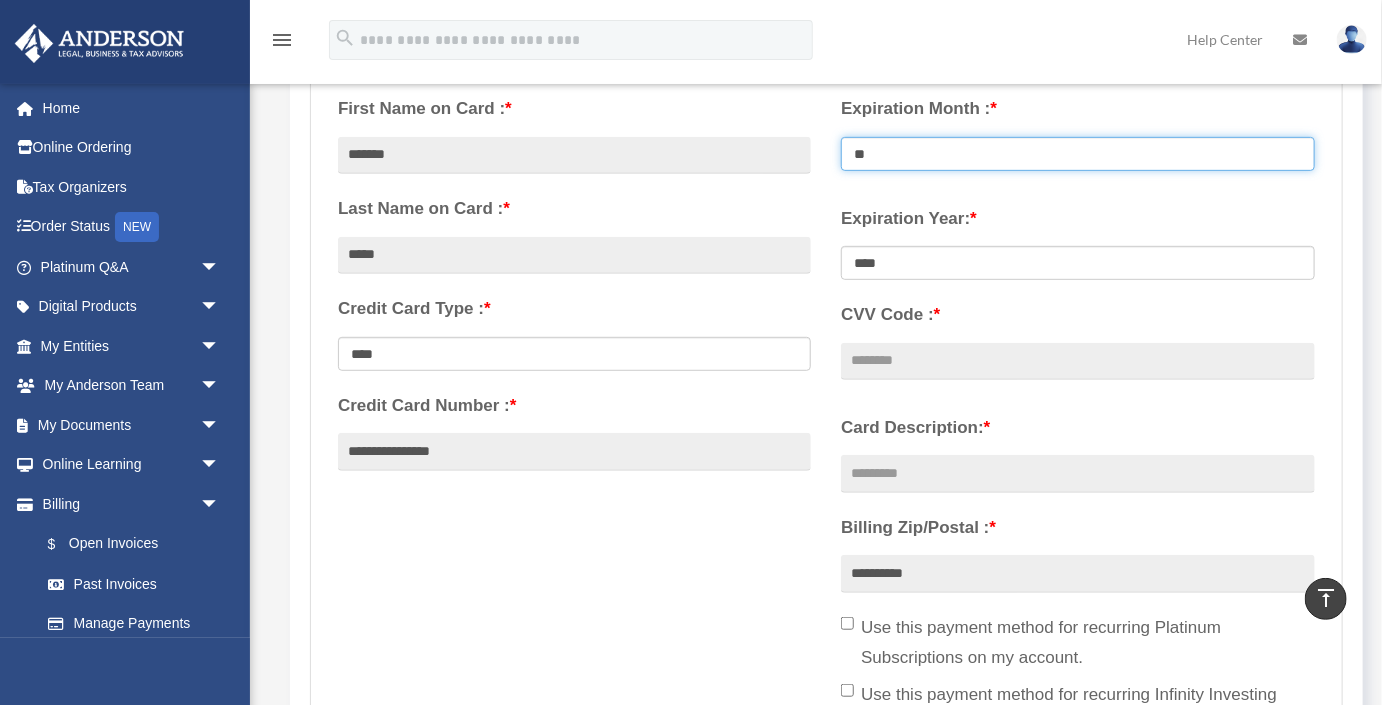 select on "**" 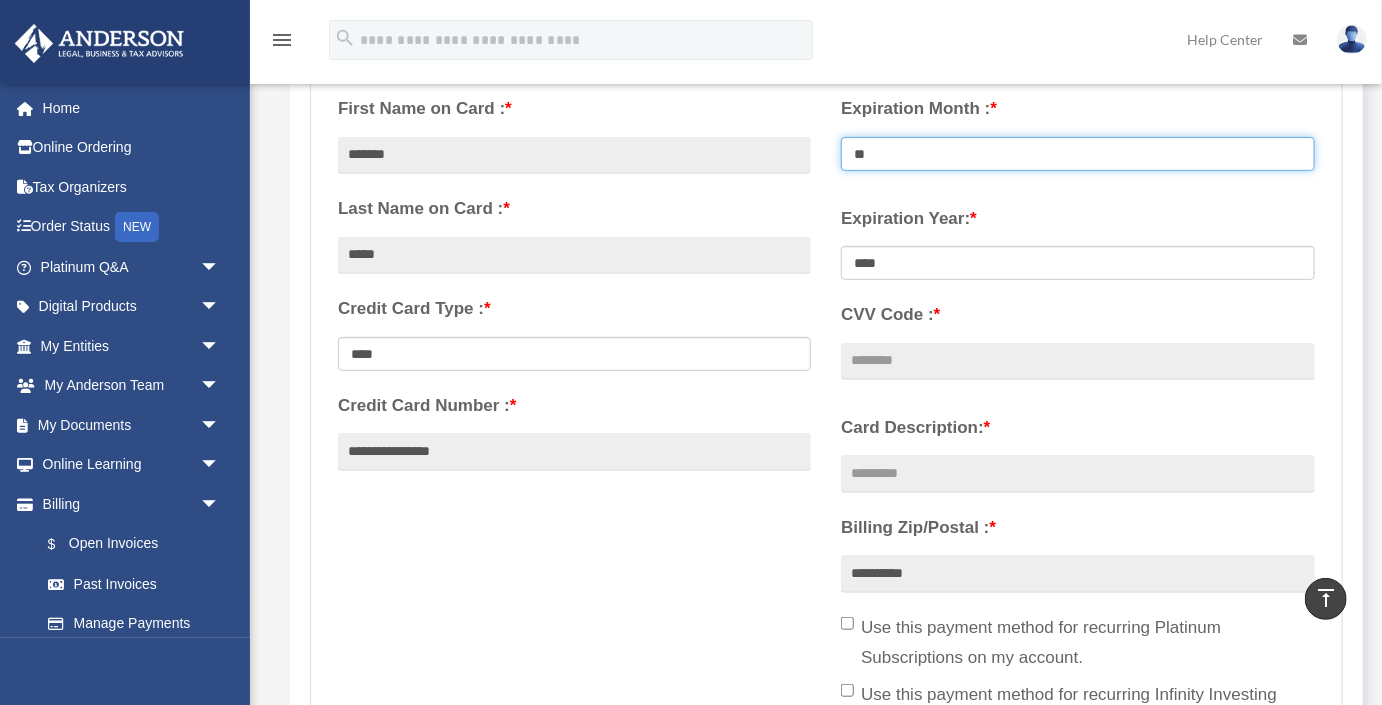click on "**
**
**
**
**
**
**
** ** ** ** **" at bounding box center [1077, 154] 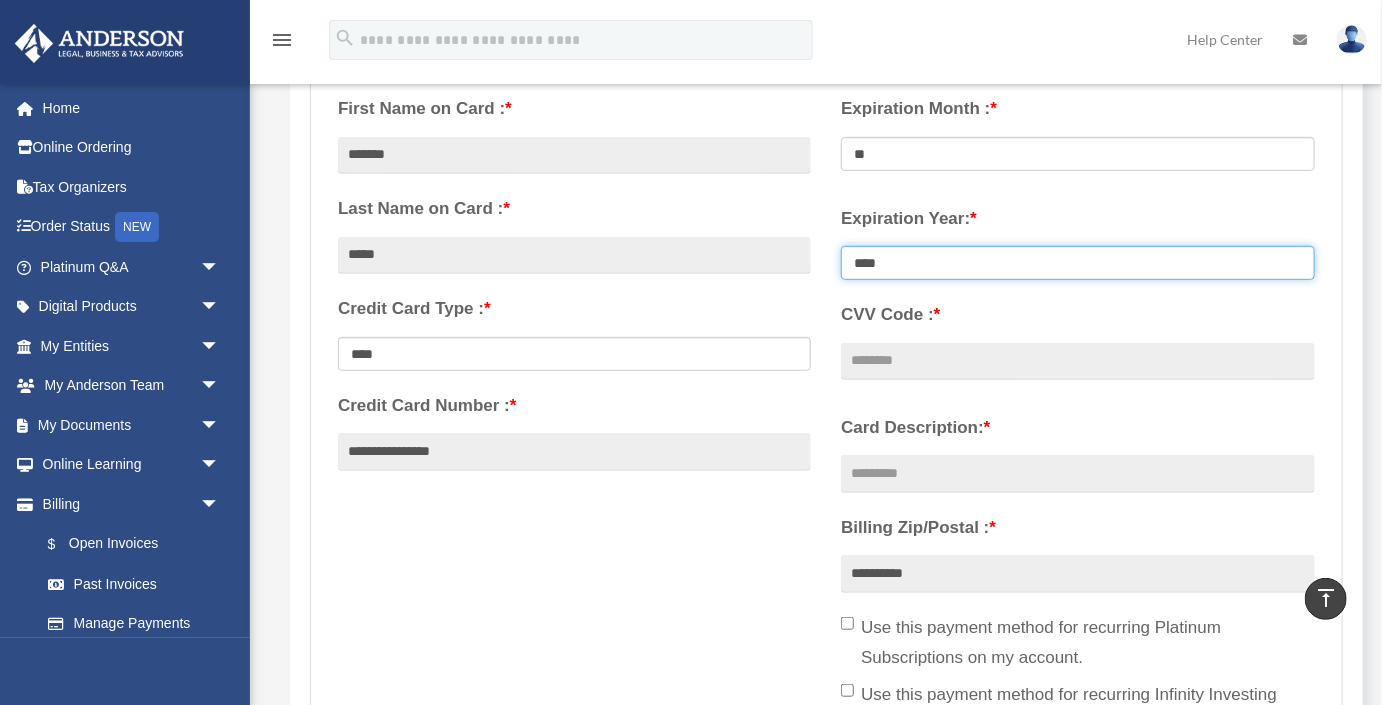 click on "****
****
****
****
****
****
****
**** ****" at bounding box center (1077, 263) 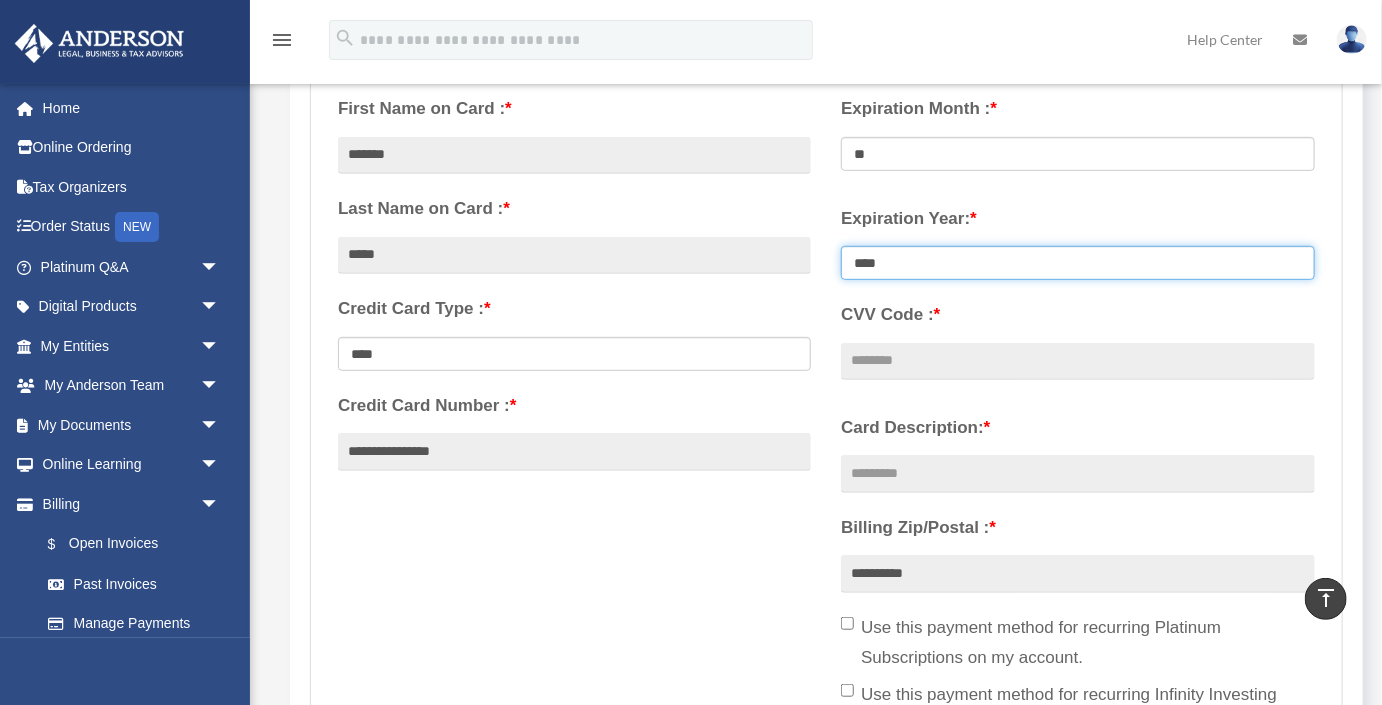 select on "****" 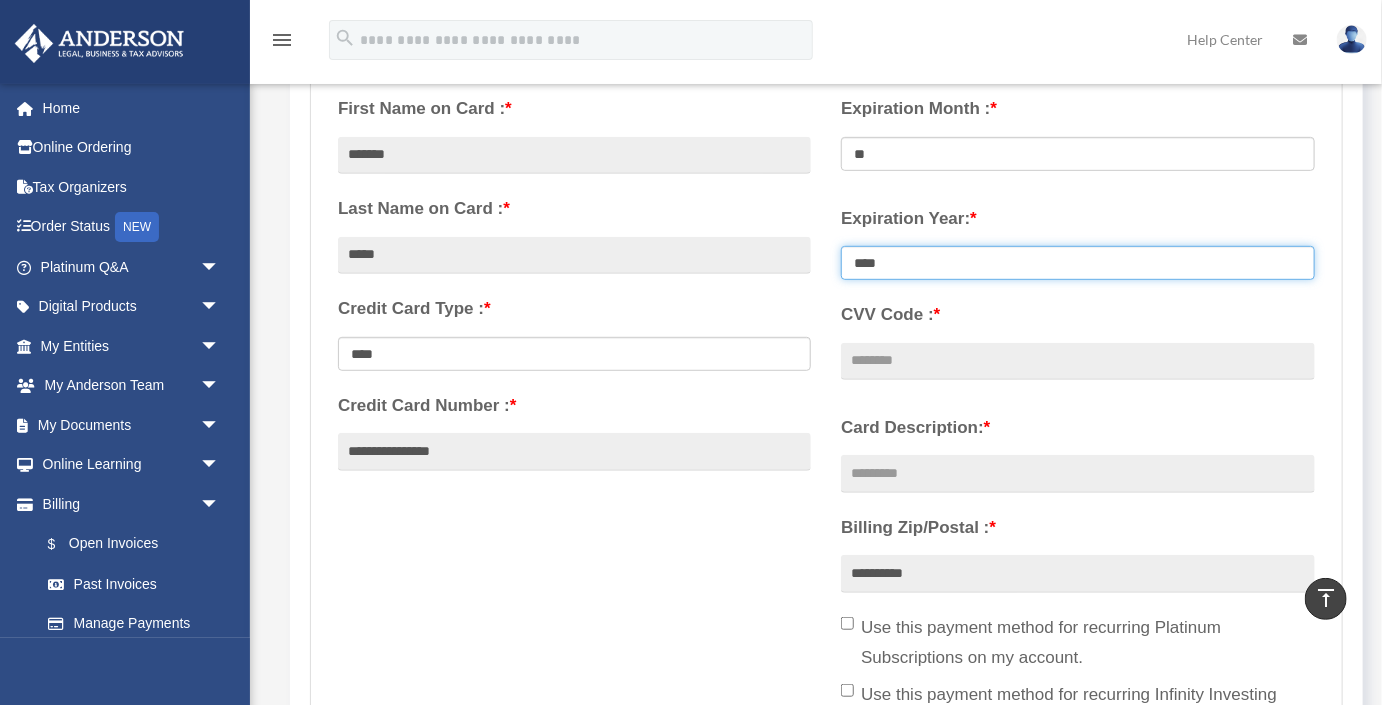 click on "****
****
****
****
****
****
****
**** ****" at bounding box center (1077, 263) 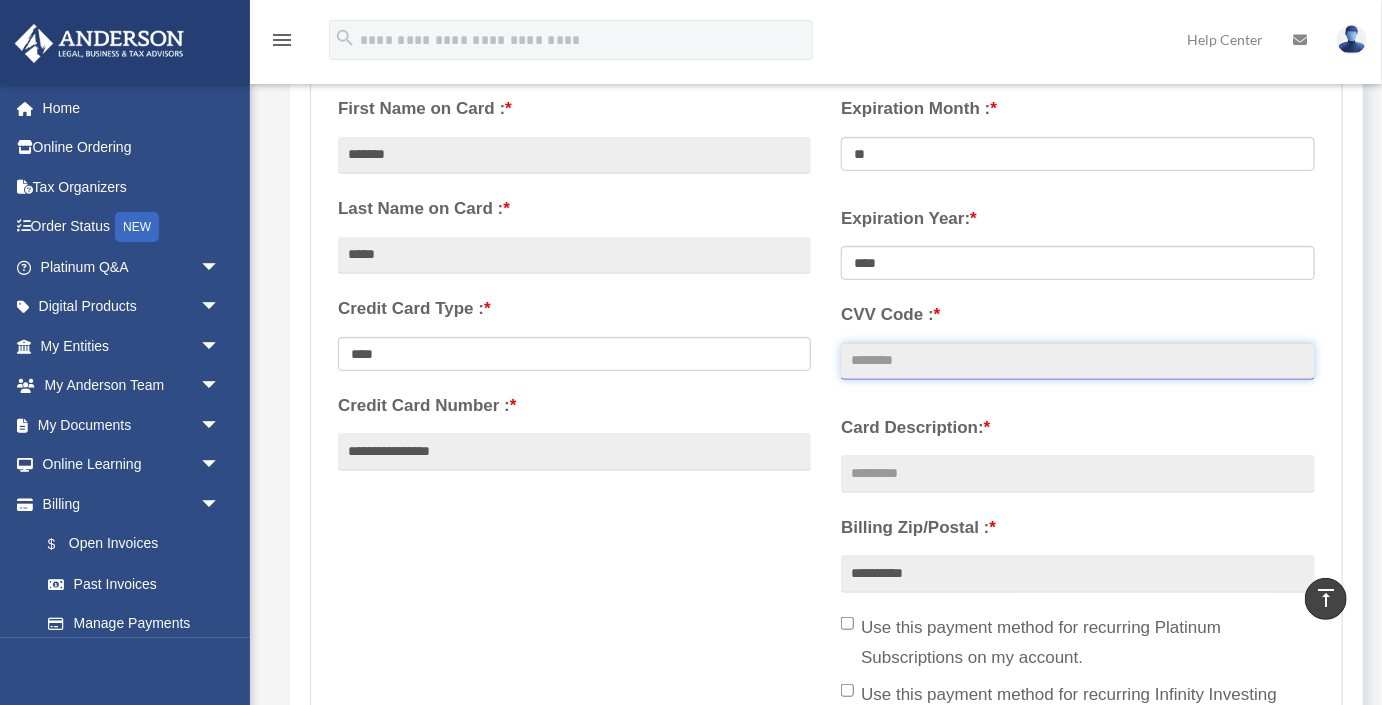 click on "CVV Code : *" at bounding box center (1077, 362) 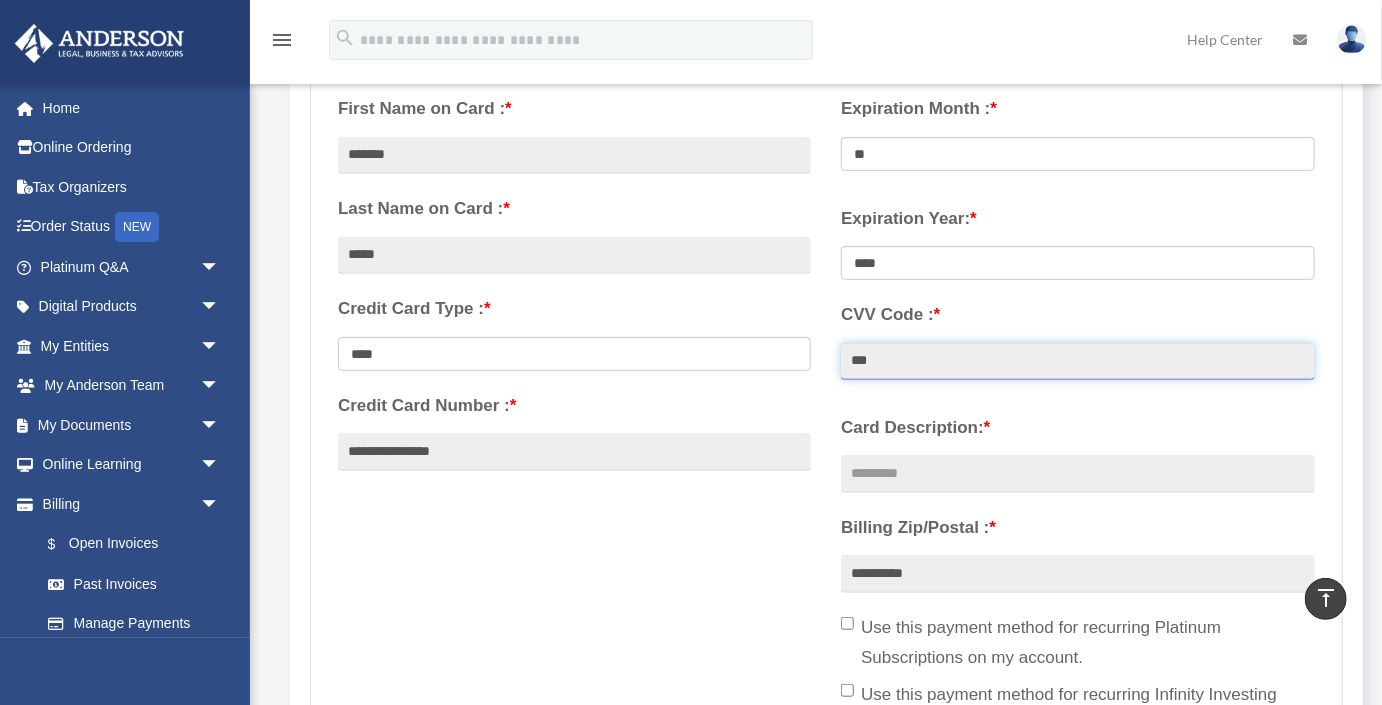 type on "***" 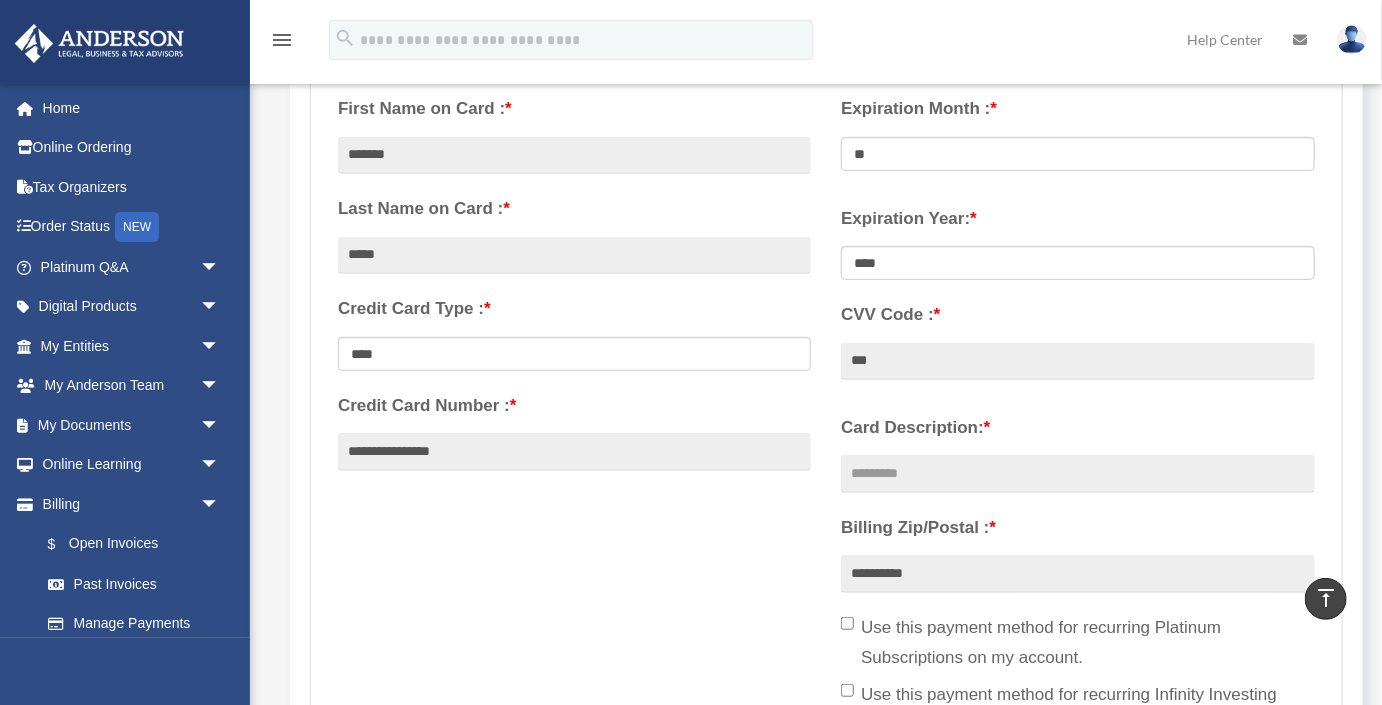 click on "CVV Code : *" at bounding box center (1077, 315) 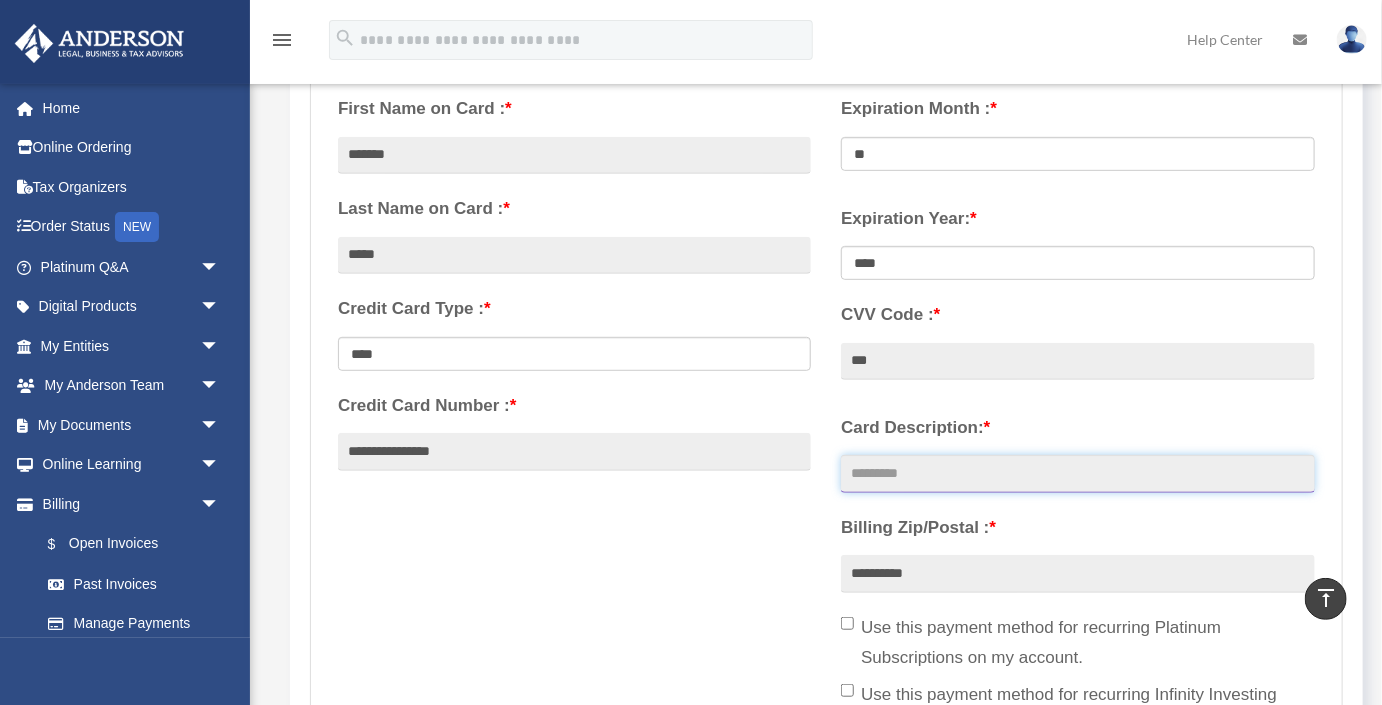 click on "Card Description: *" at bounding box center (1077, 474) 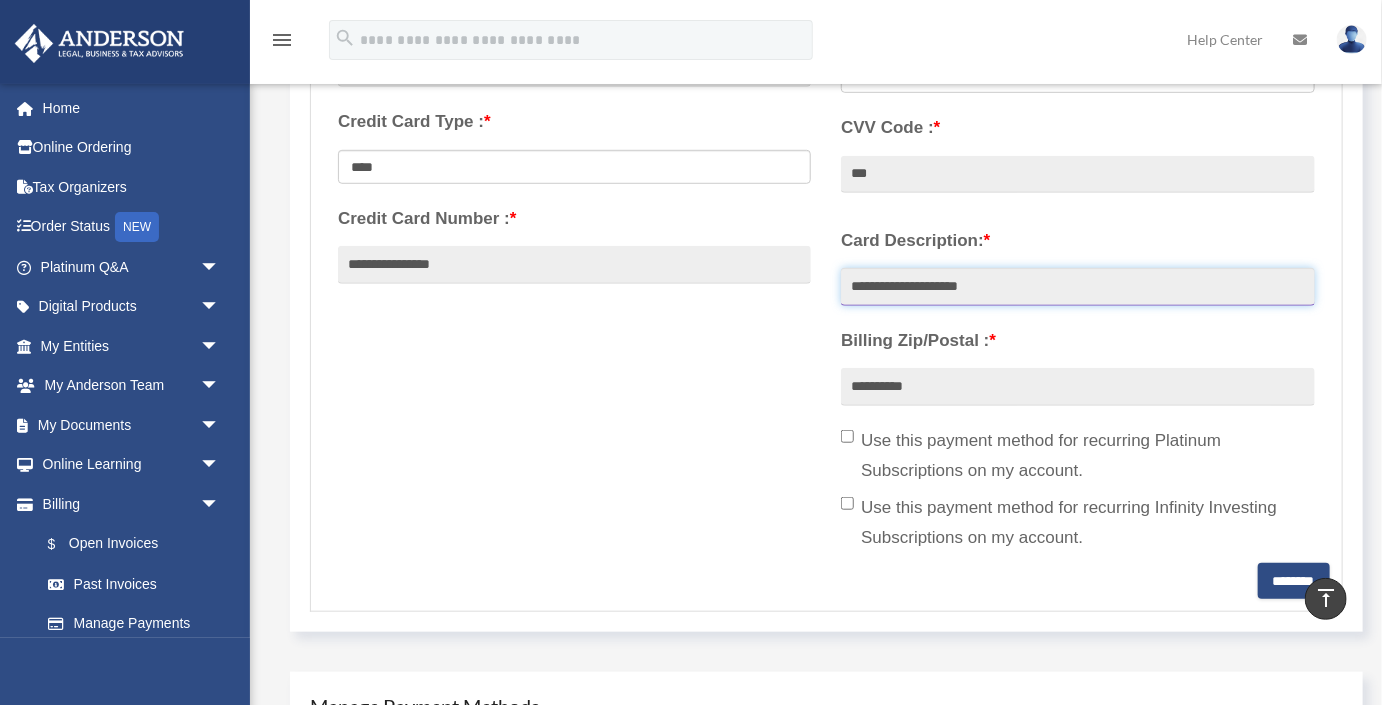 scroll, scrollTop: 556, scrollLeft: 0, axis: vertical 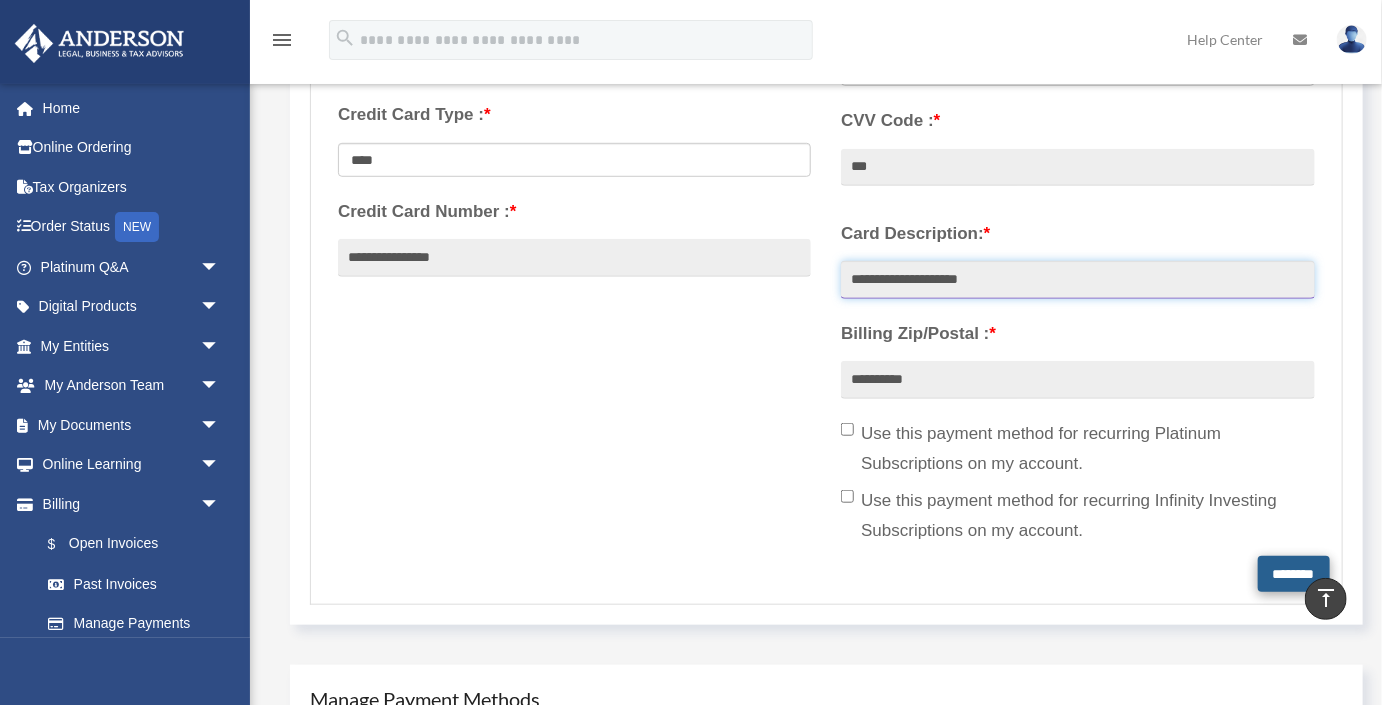 type on "**********" 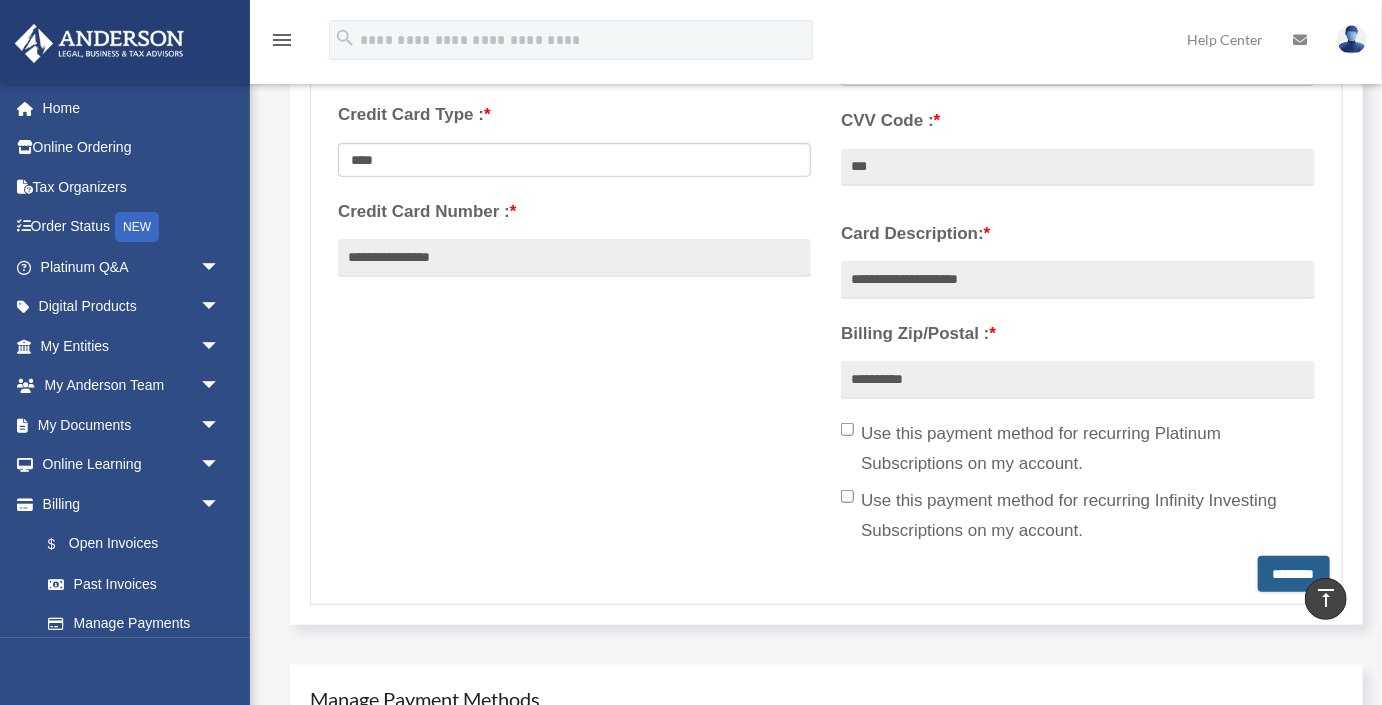 click on "********" at bounding box center (1294, 574) 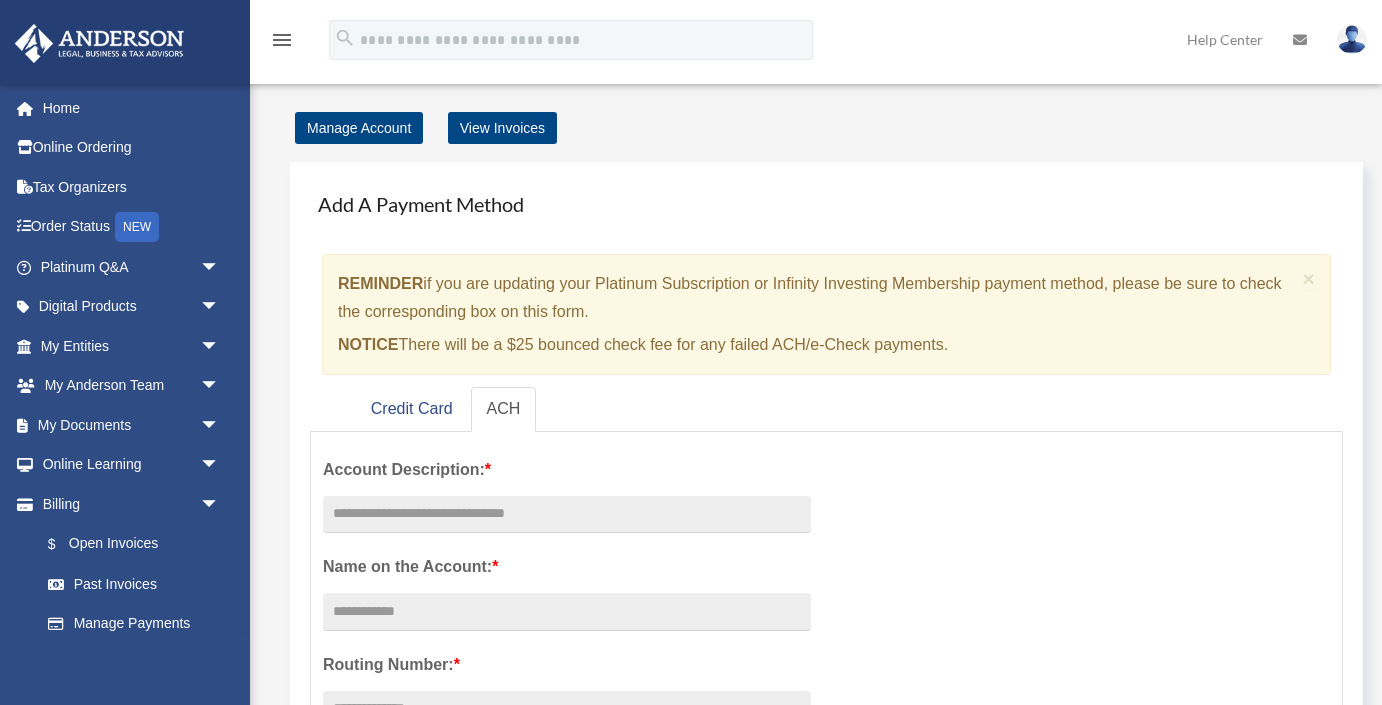 scroll, scrollTop: 0, scrollLeft: 0, axis: both 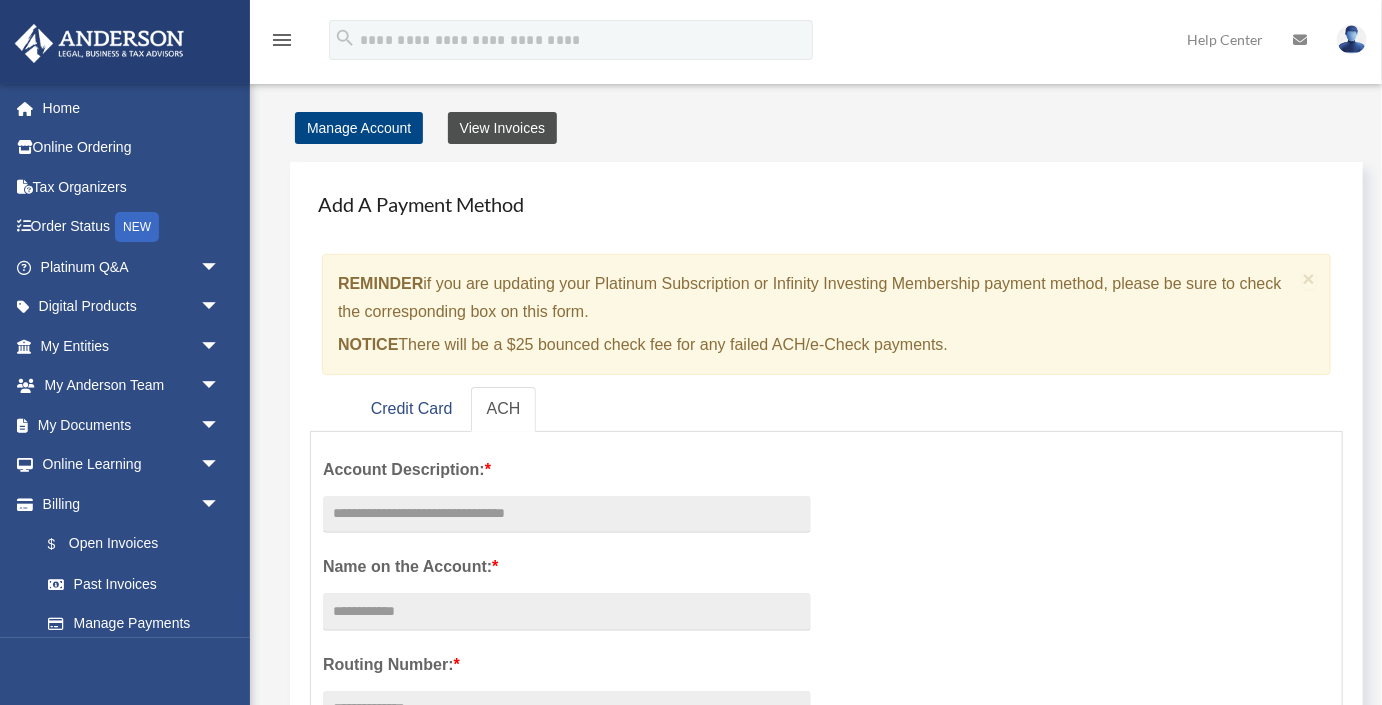 click on "View Invoices" at bounding box center [502, 128] 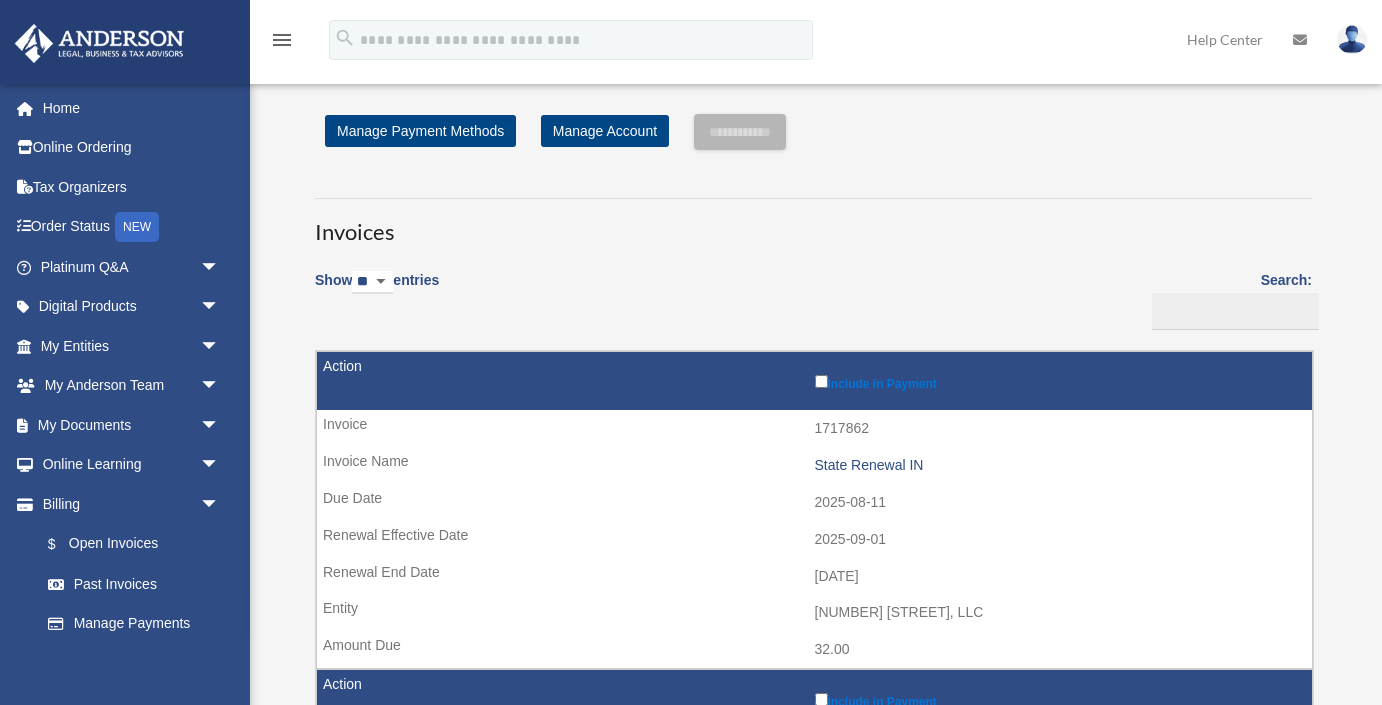 scroll, scrollTop: 0, scrollLeft: 0, axis: both 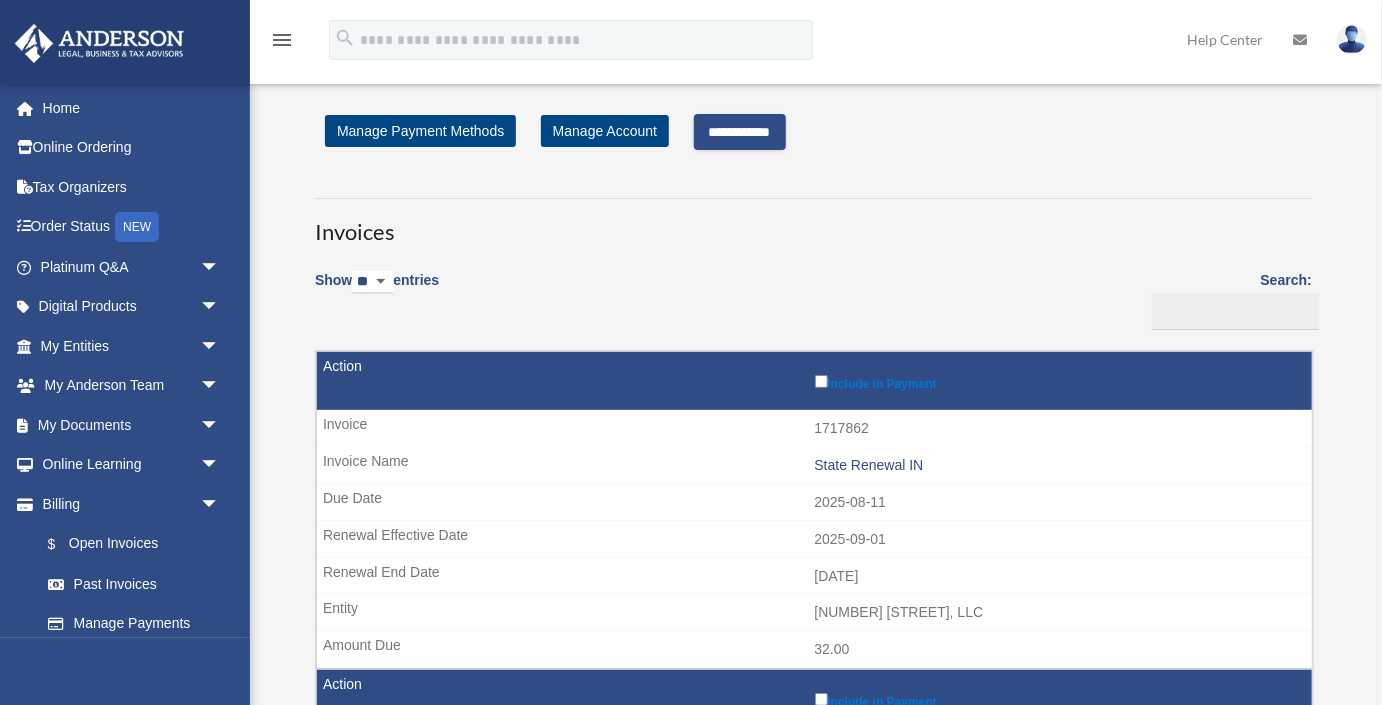 click on "**********" at bounding box center (740, 132) 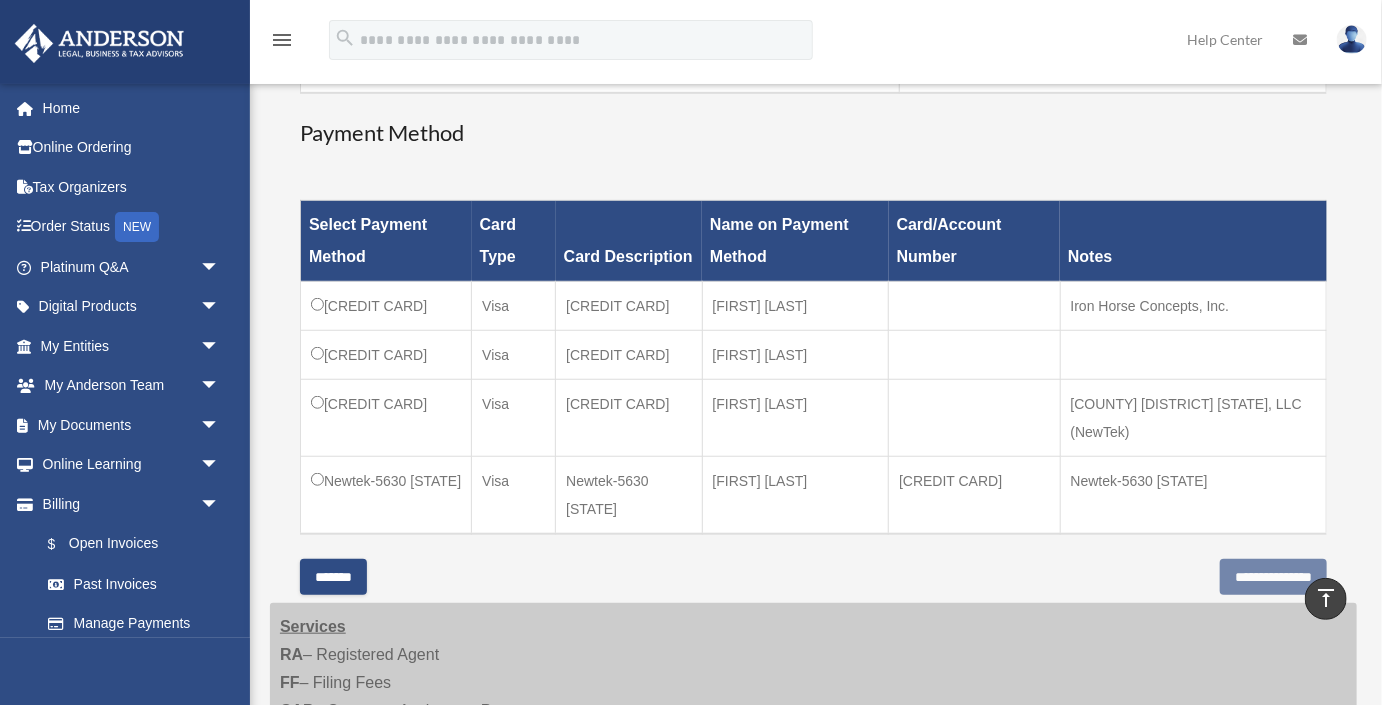 scroll, scrollTop: 517, scrollLeft: 0, axis: vertical 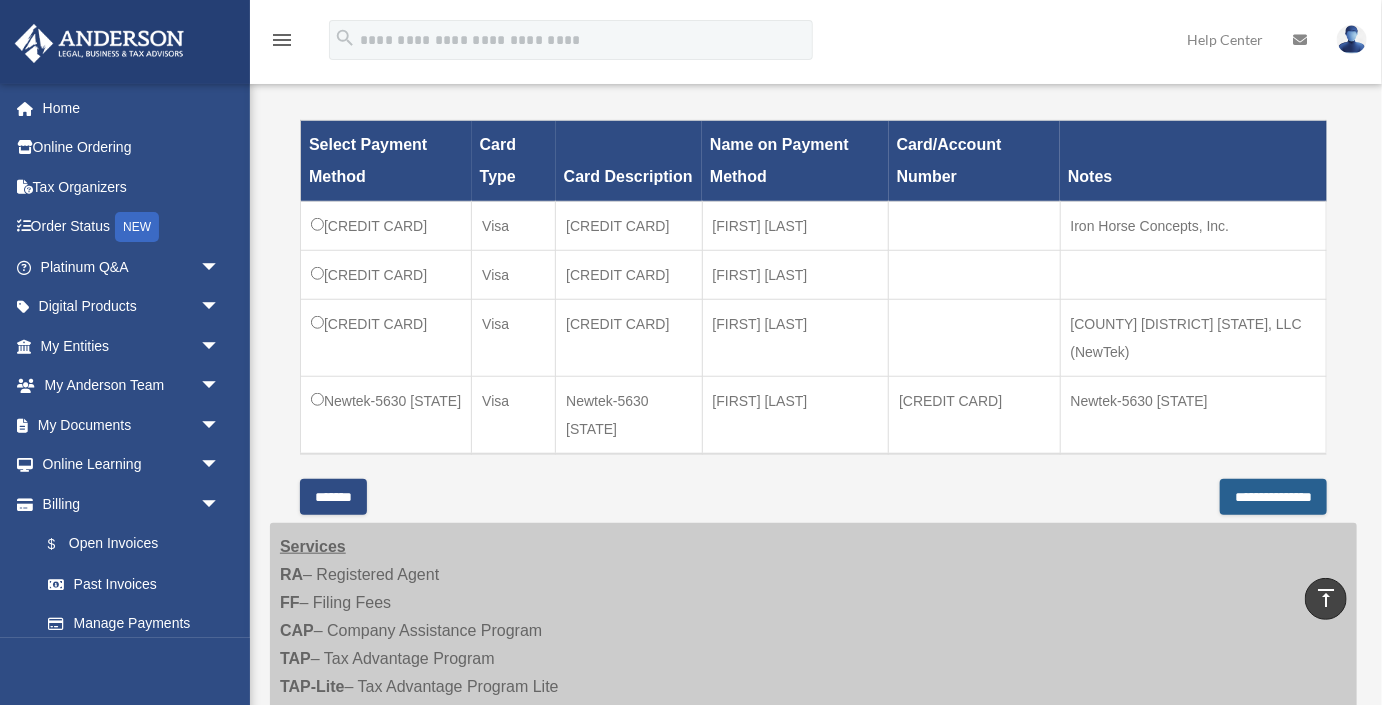 click on "**********" at bounding box center [1273, 497] 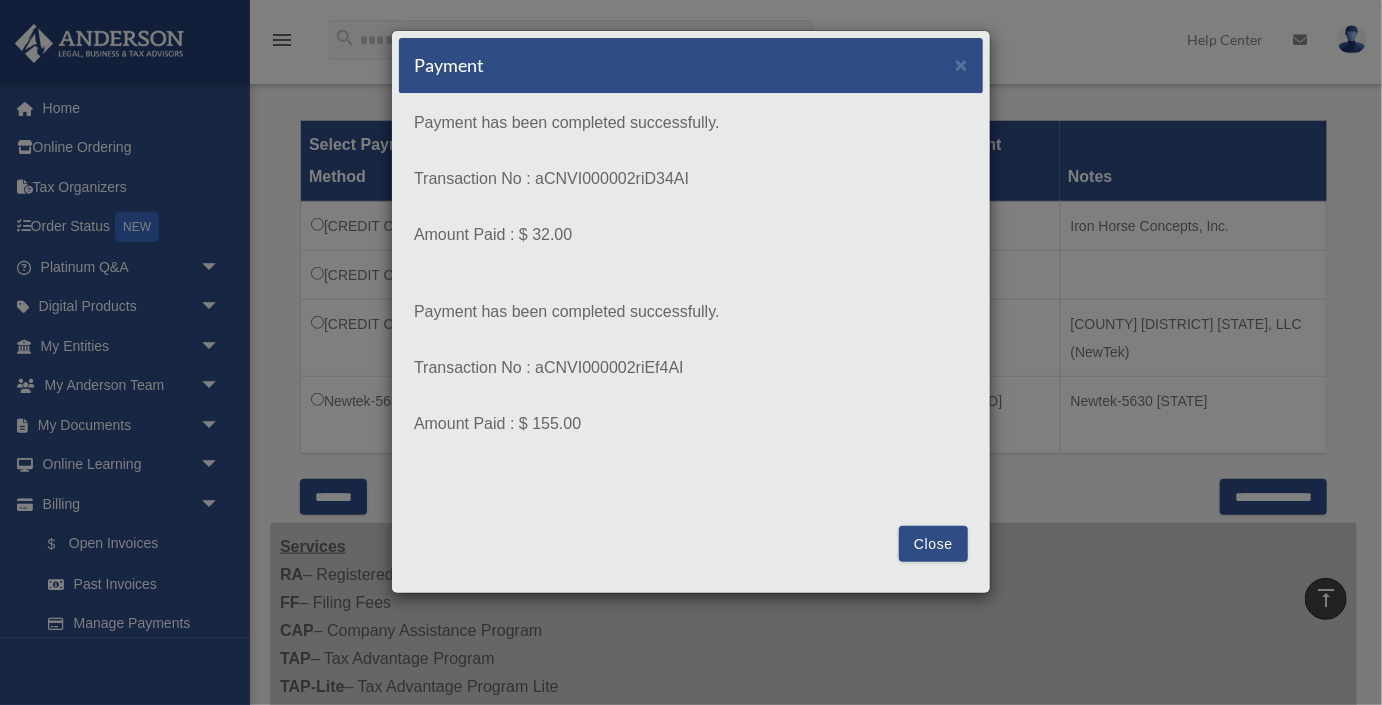 click on "Close" at bounding box center [933, 544] 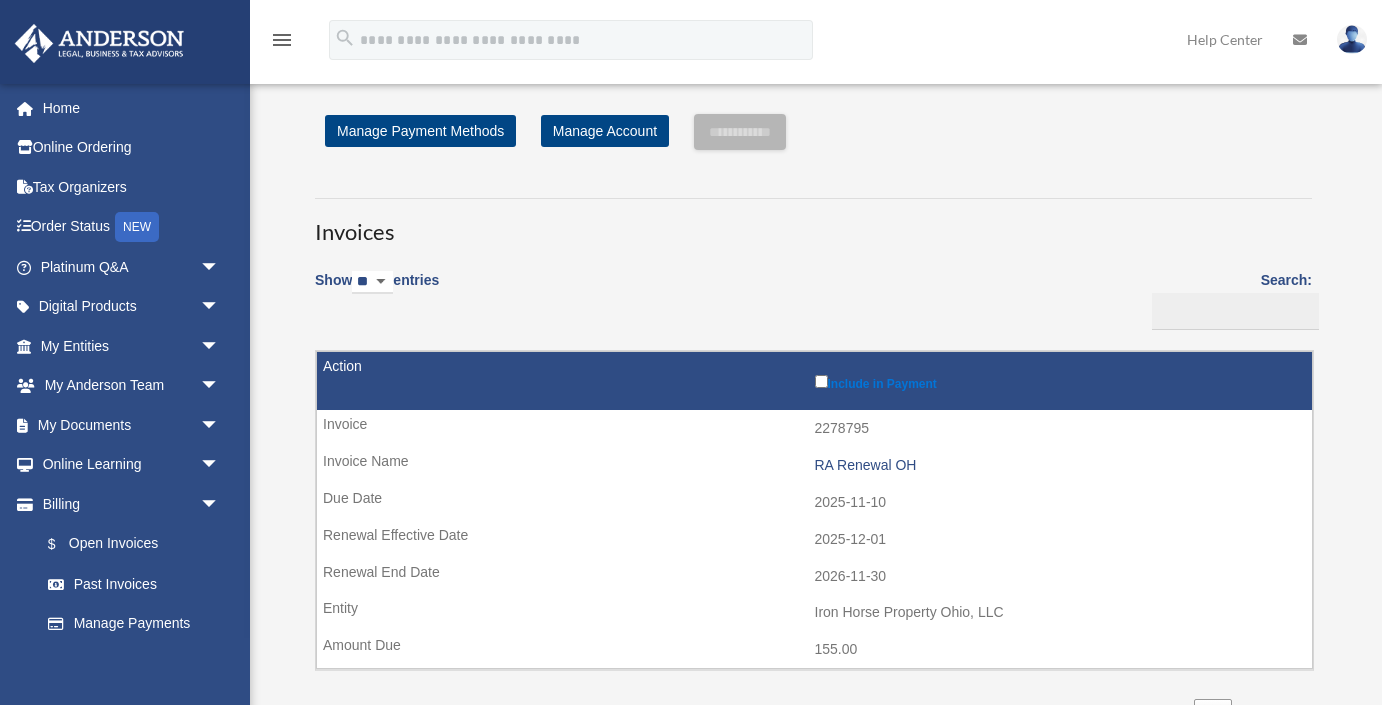 scroll, scrollTop: 592, scrollLeft: 0, axis: vertical 